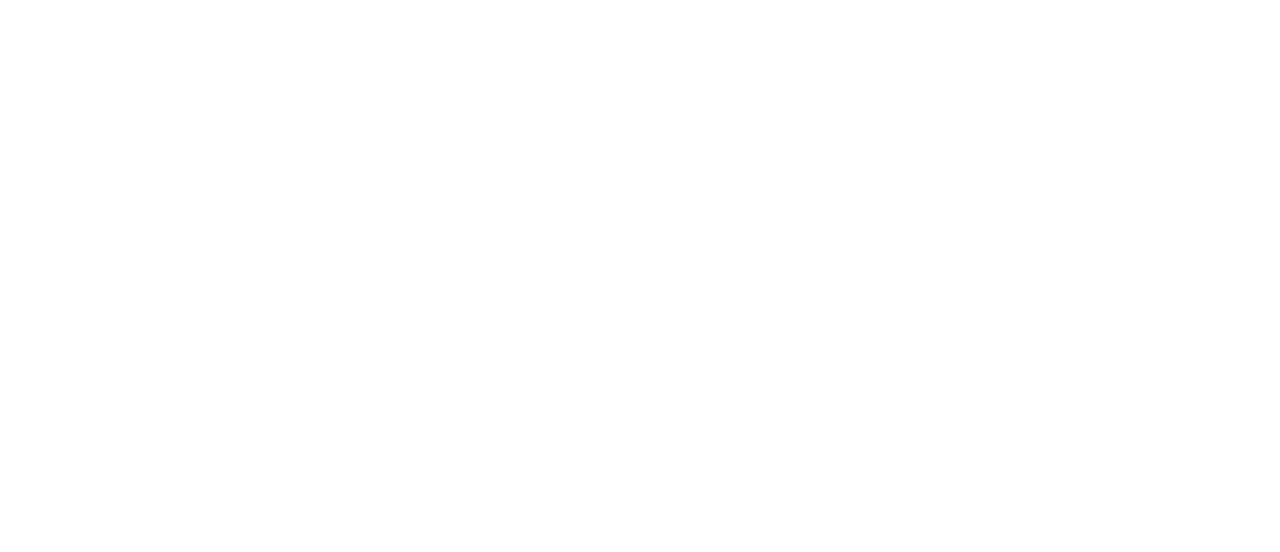 scroll, scrollTop: 0, scrollLeft: 0, axis: both 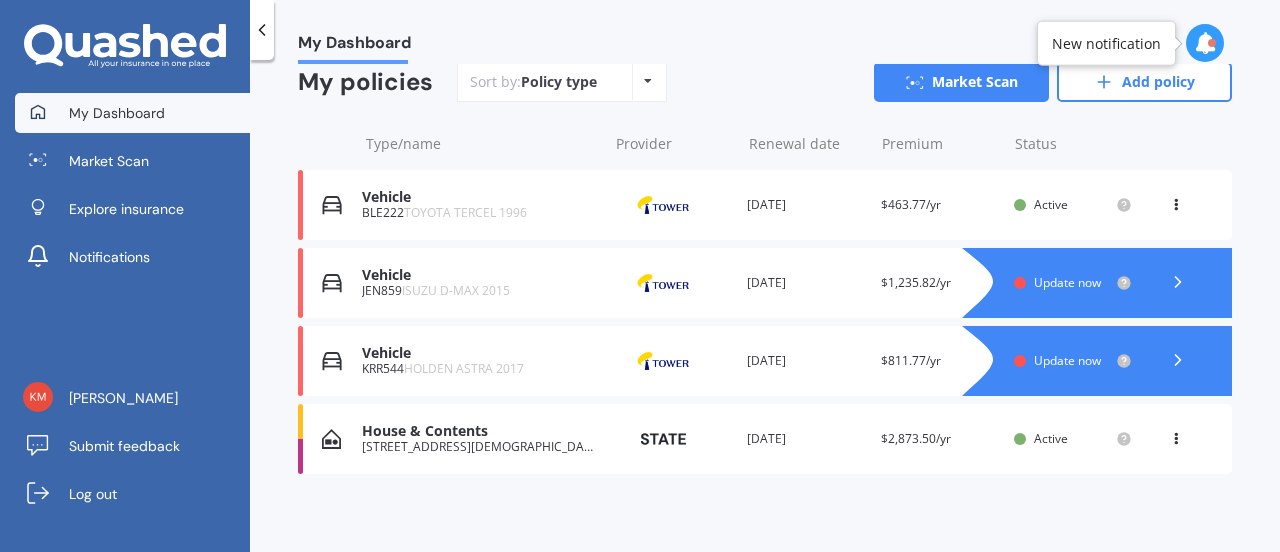 click on "House & Contents" at bounding box center (479, 431) 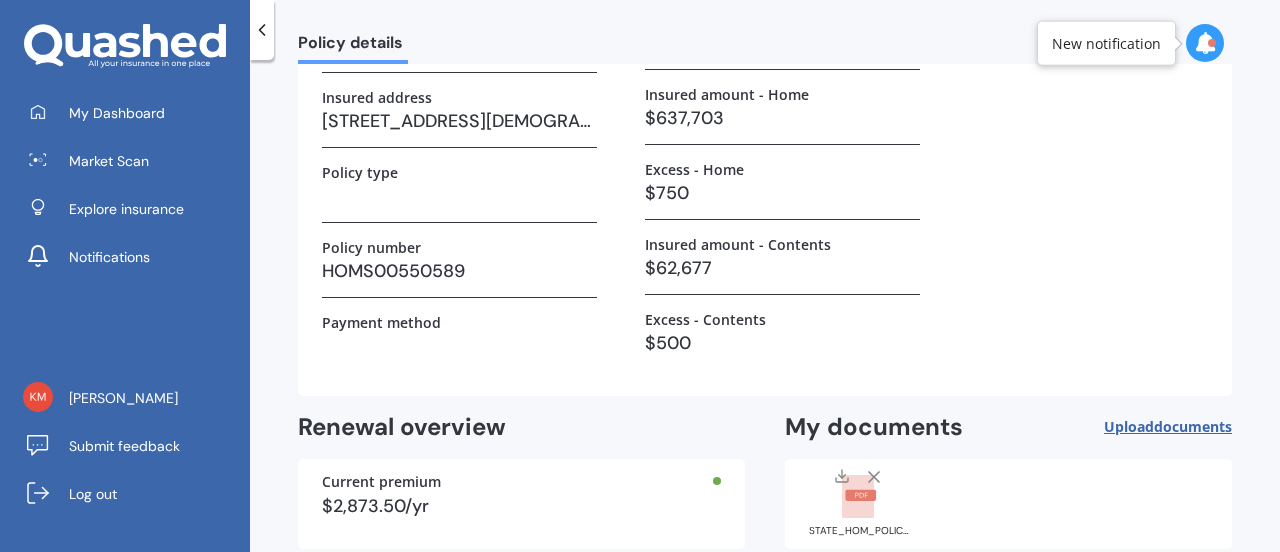 scroll, scrollTop: 289, scrollLeft: 0, axis: vertical 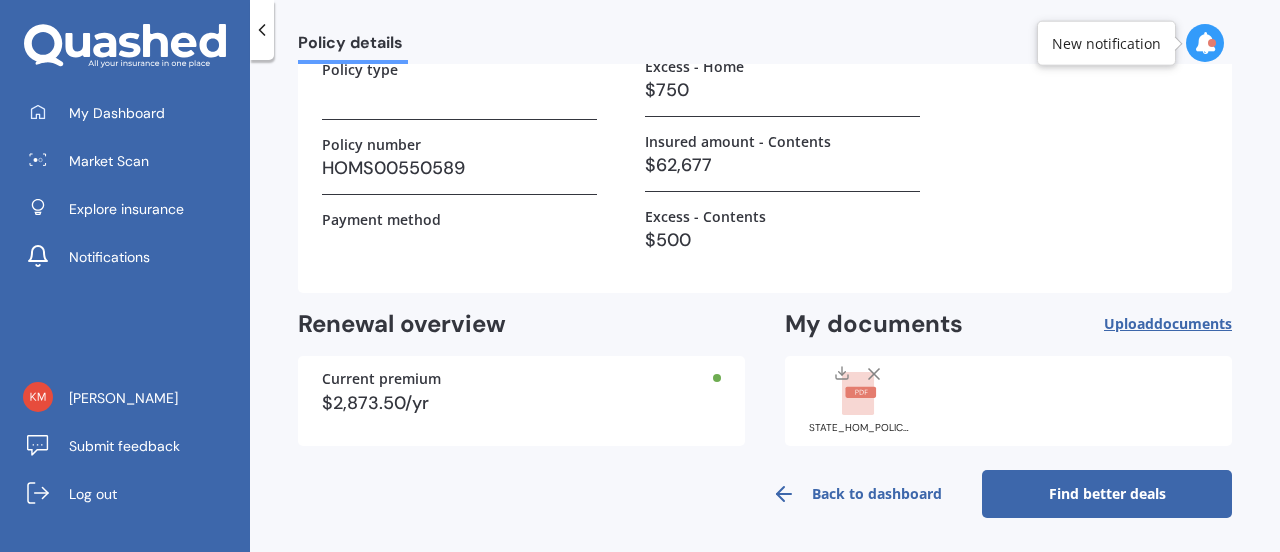 click 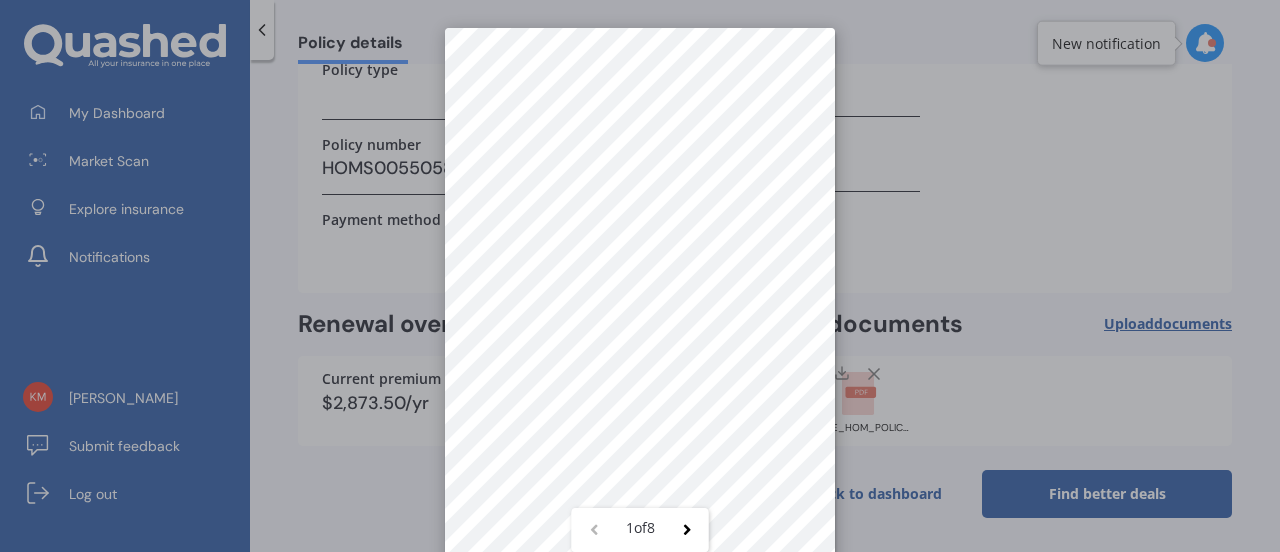 click on "1  of  8" at bounding box center [640, 276] 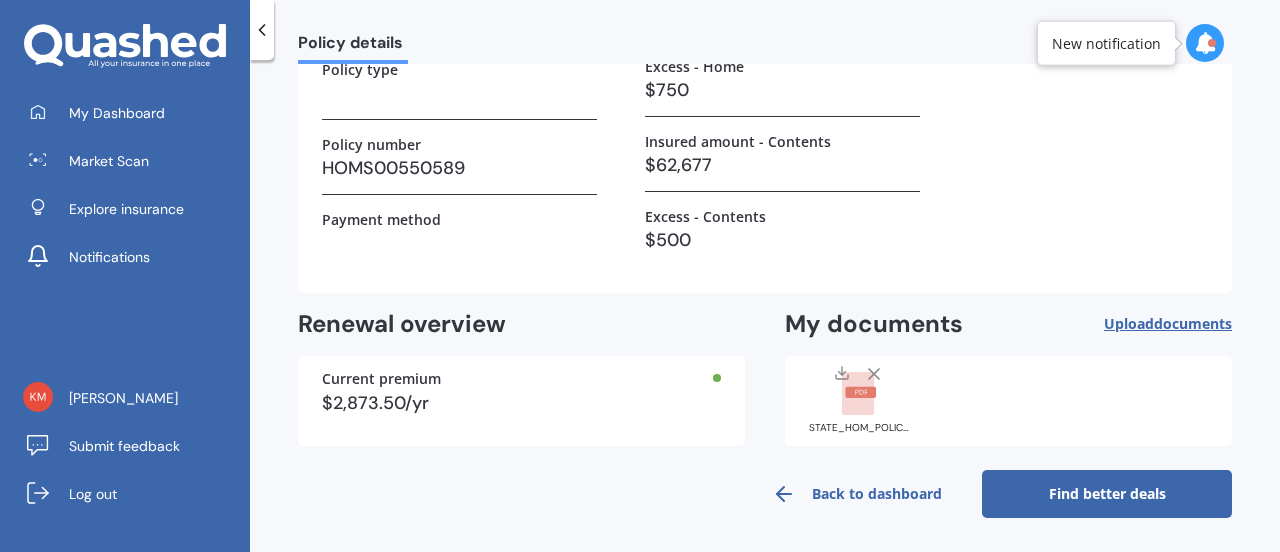 click on "Find better deals" at bounding box center (1107, 494) 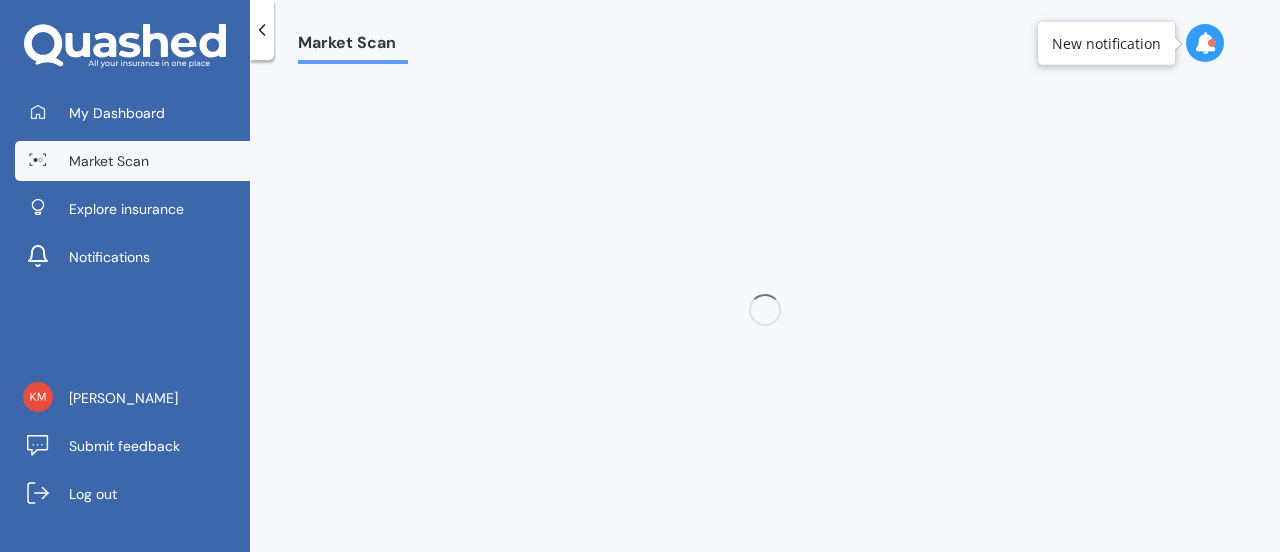 scroll, scrollTop: 0, scrollLeft: 0, axis: both 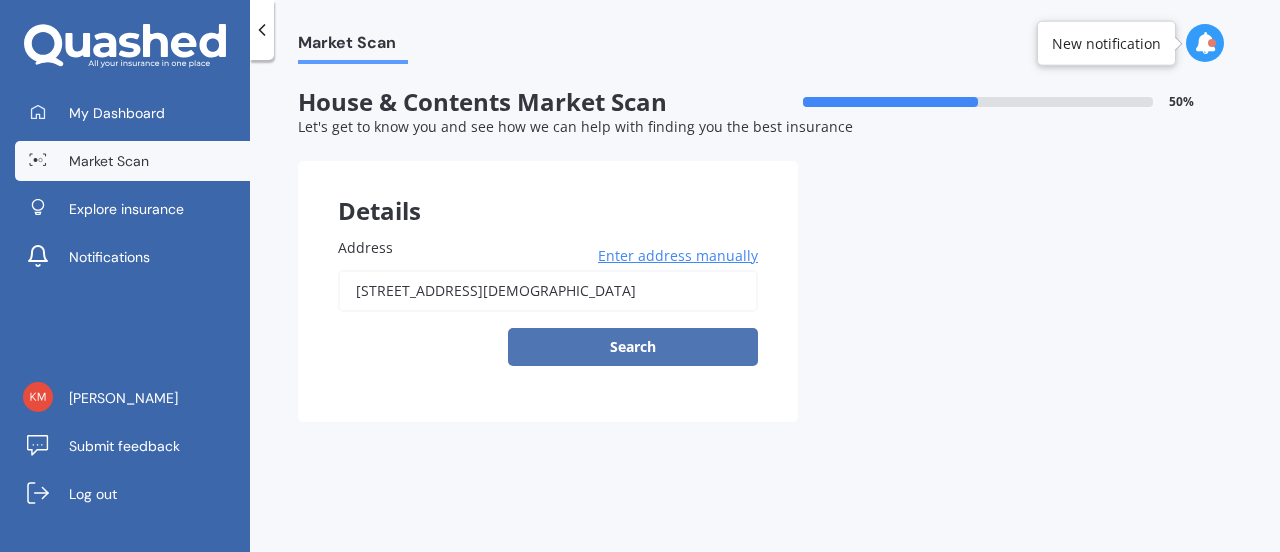 click on "Search" at bounding box center [633, 347] 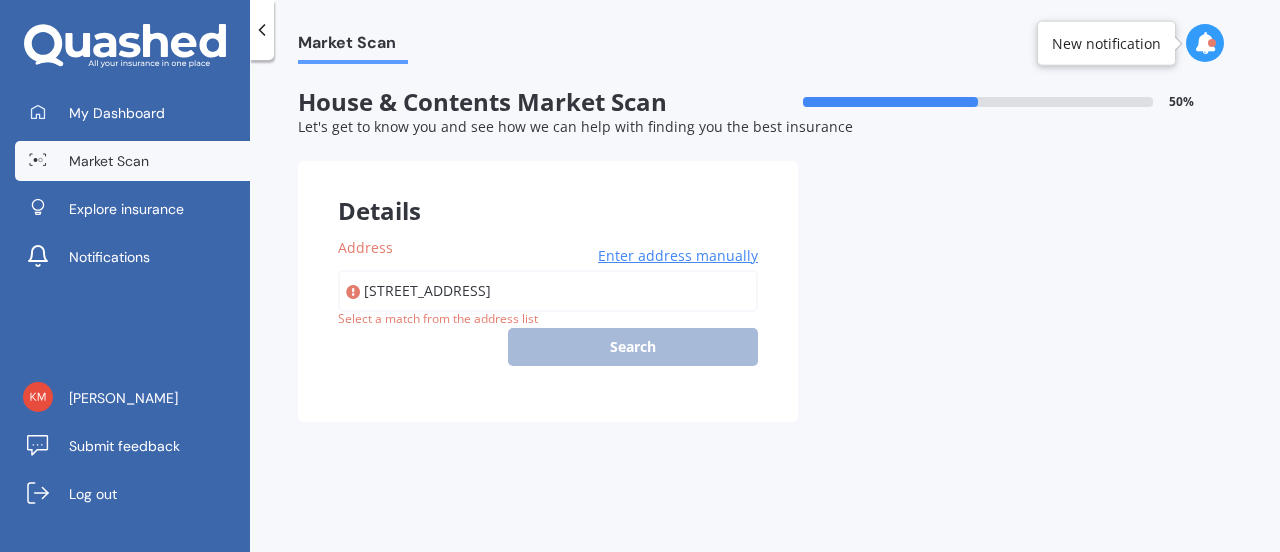 type on "[STREET_ADDRESS]" 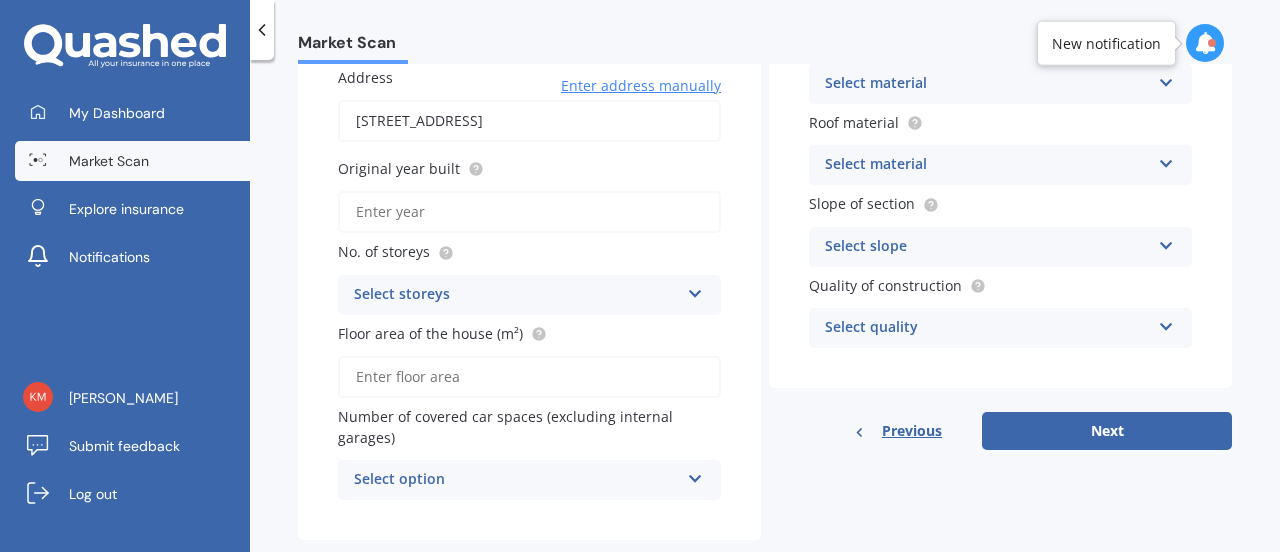 scroll, scrollTop: 181, scrollLeft: 0, axis: vertical 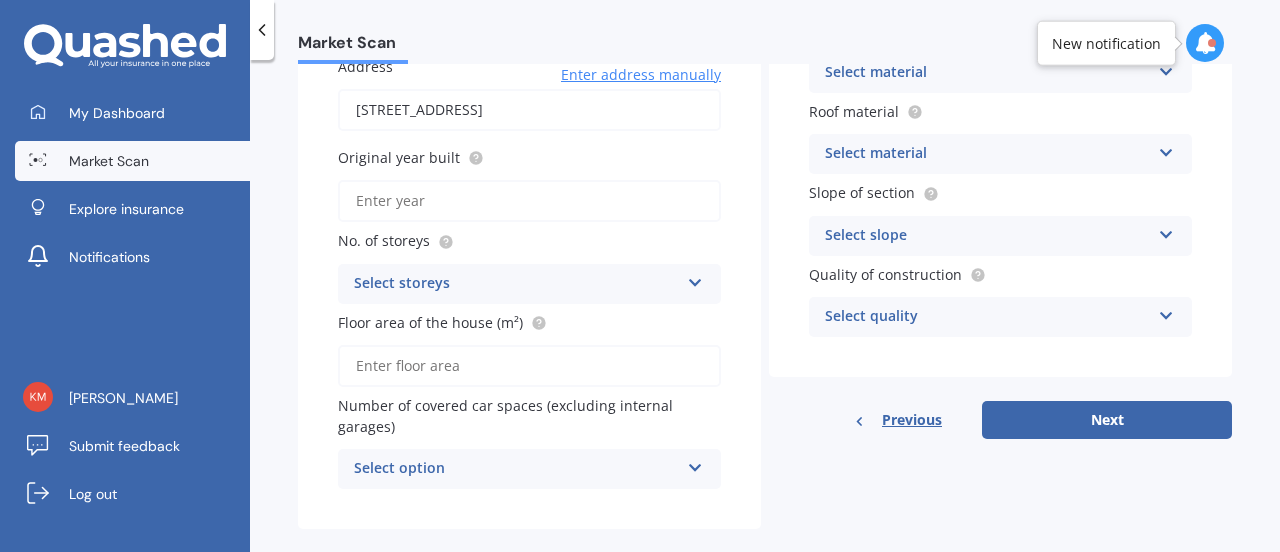 click on "Select storeys" at bounding box center [516, 284] 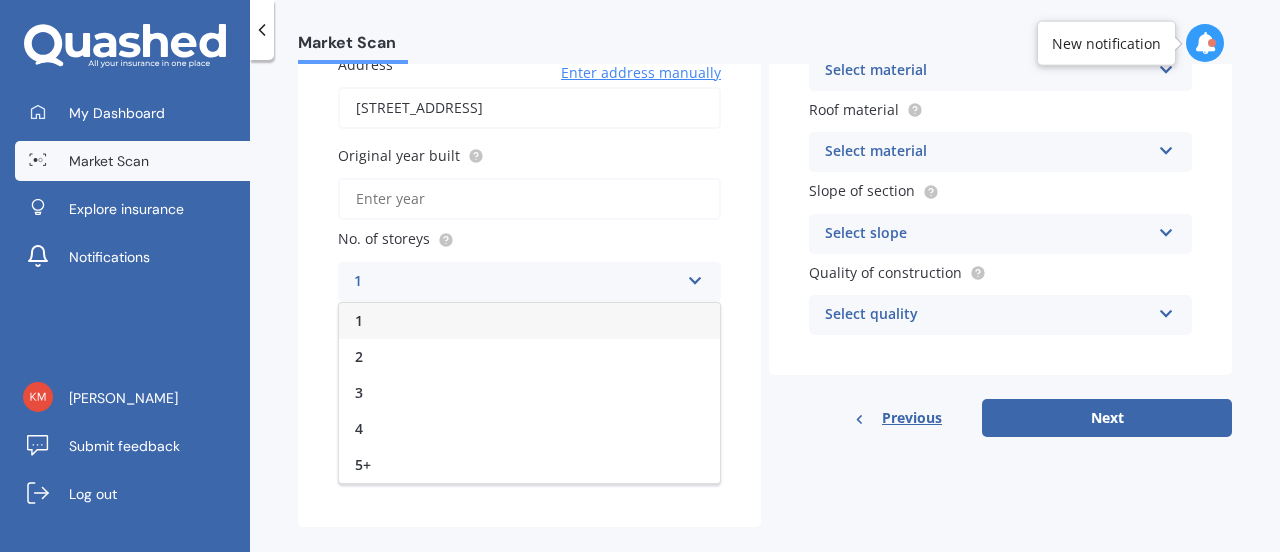 scroll, scrollTop: 196, scrollLeft: 0, axis: vertical 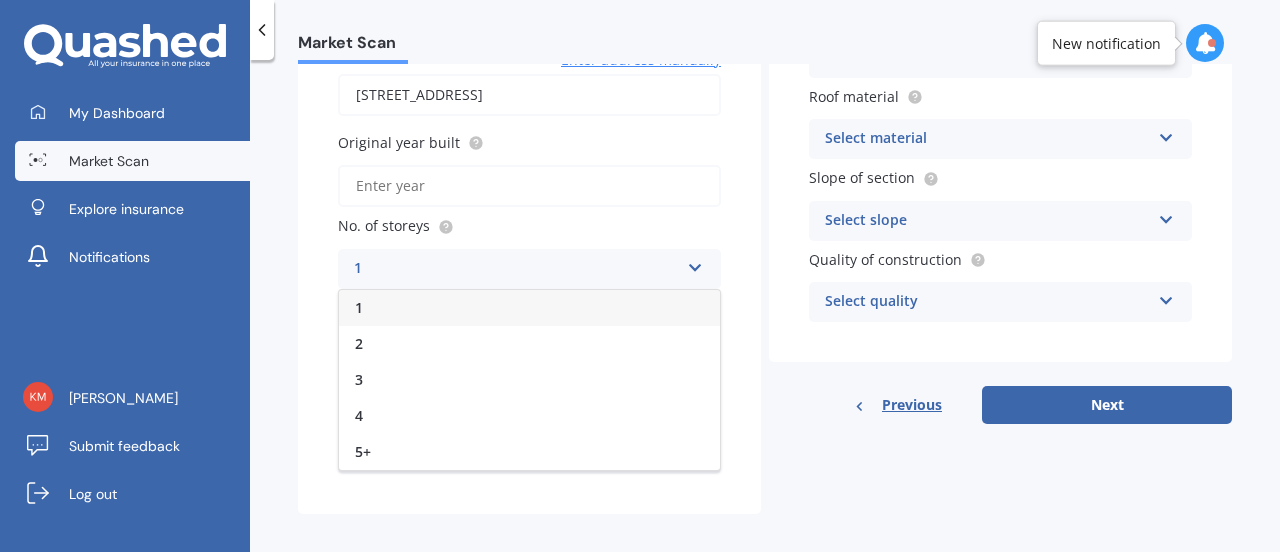 click at bounding box center [695, 264] 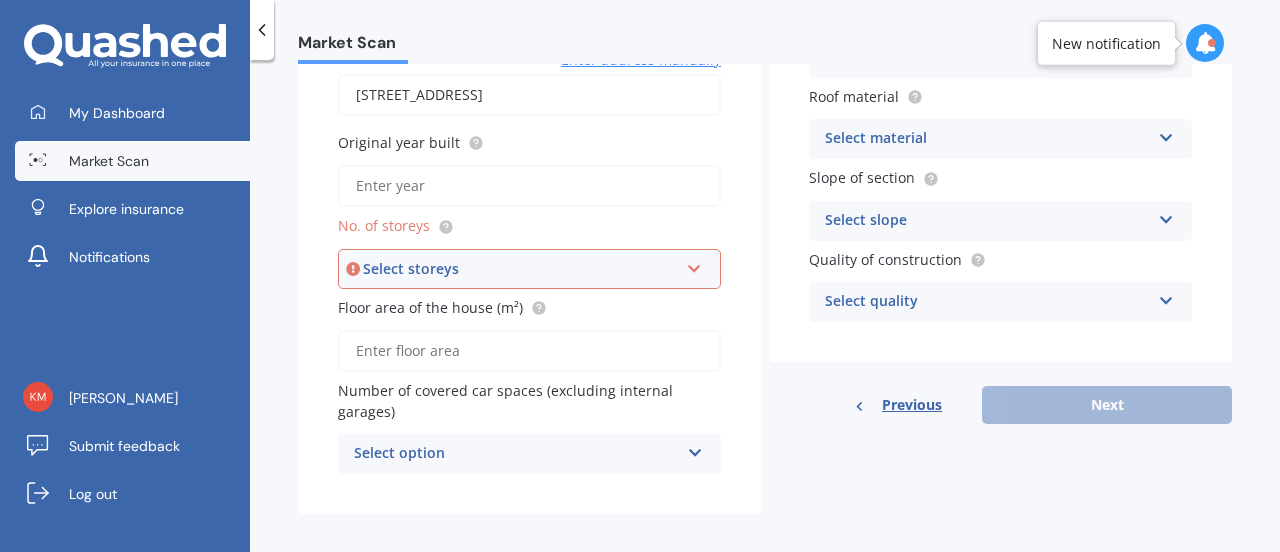 click on "Select option 0 1 2 3 4 5+" at bounding box center [529, 454] 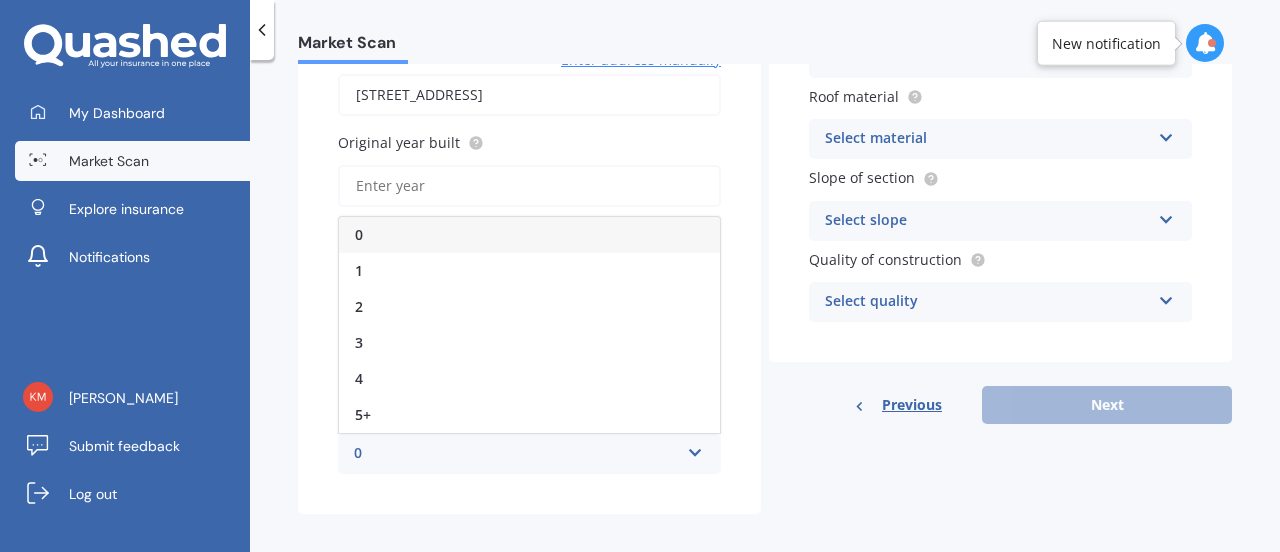 scroll, scrollTop: 0, scrollLeft: 0, axis: both 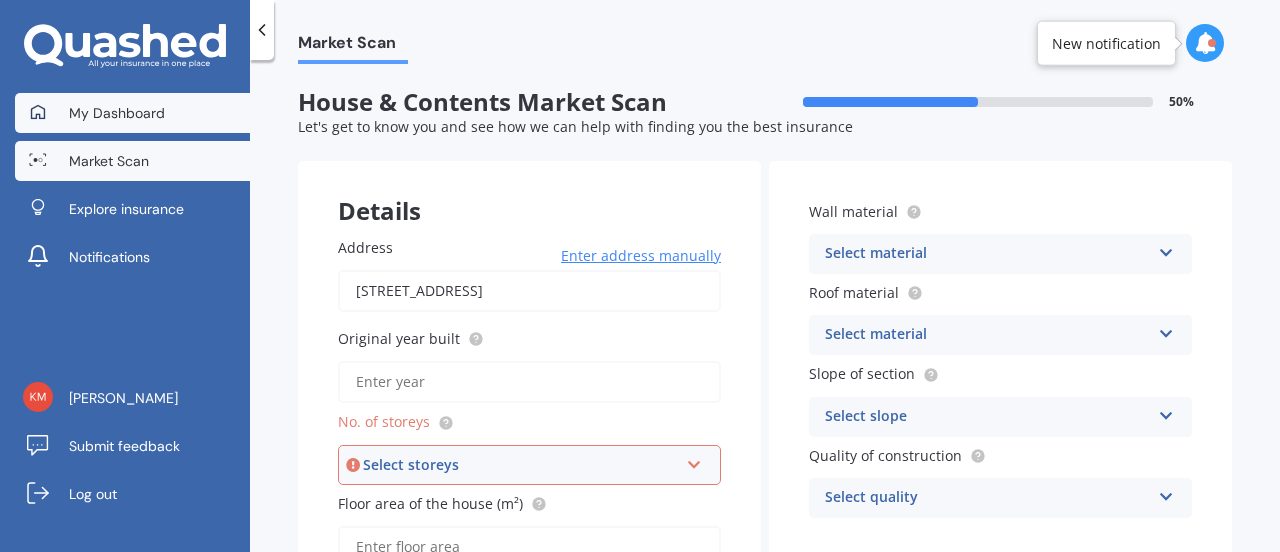 click on "My Dashboard" at bounding box center [132, 113] 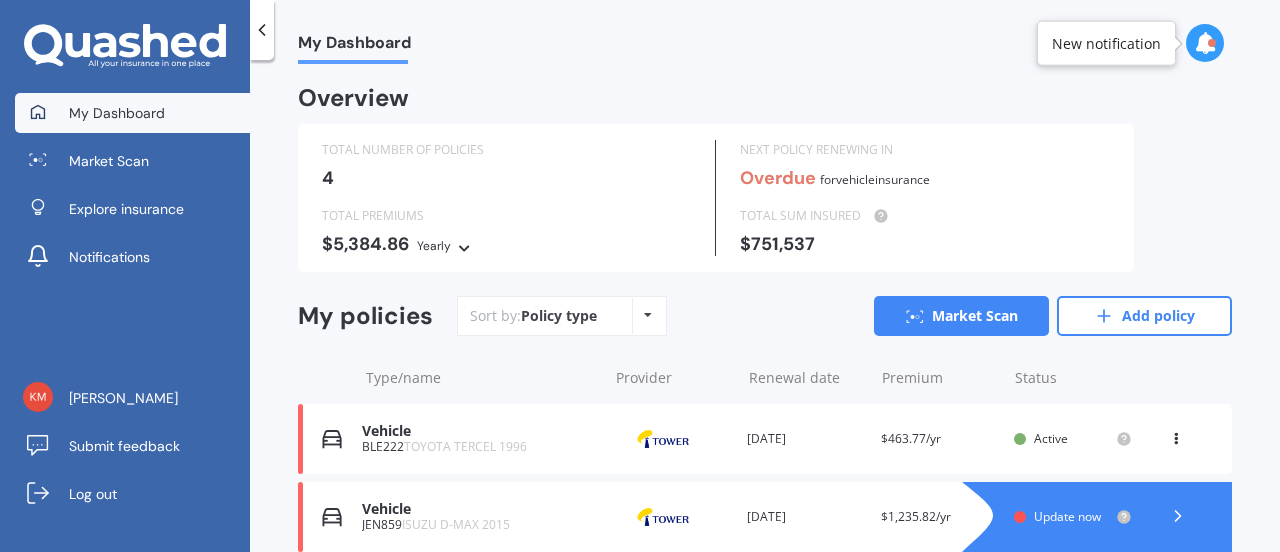 scroll, scrollTop: 239, scrollLeft: 0, axis: vertical 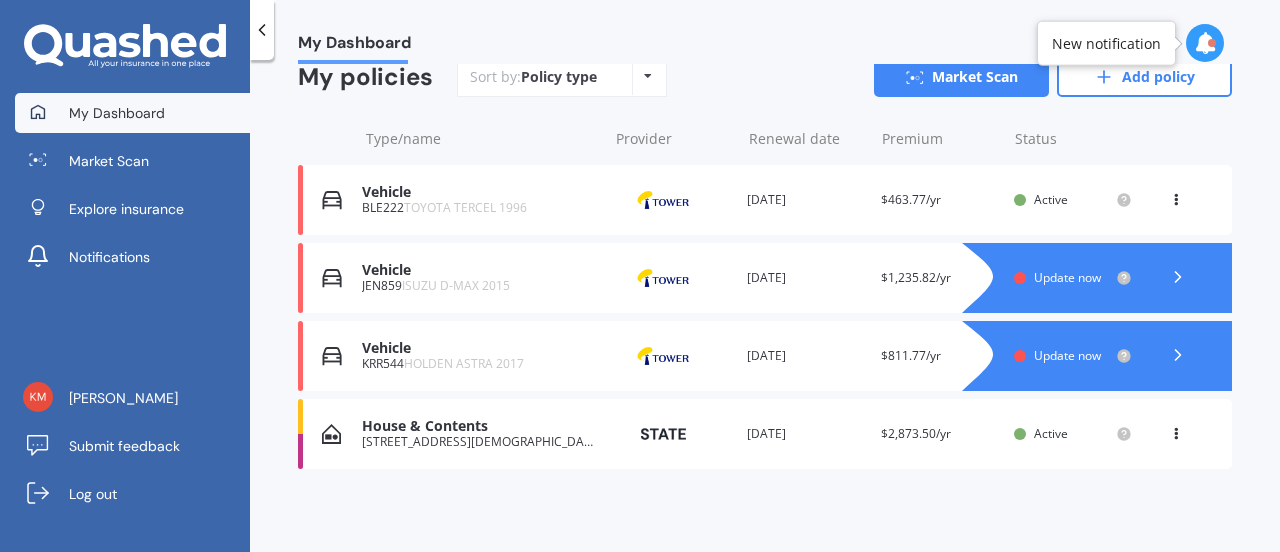 click on "House & Contents" at bounding box center [479, 426] 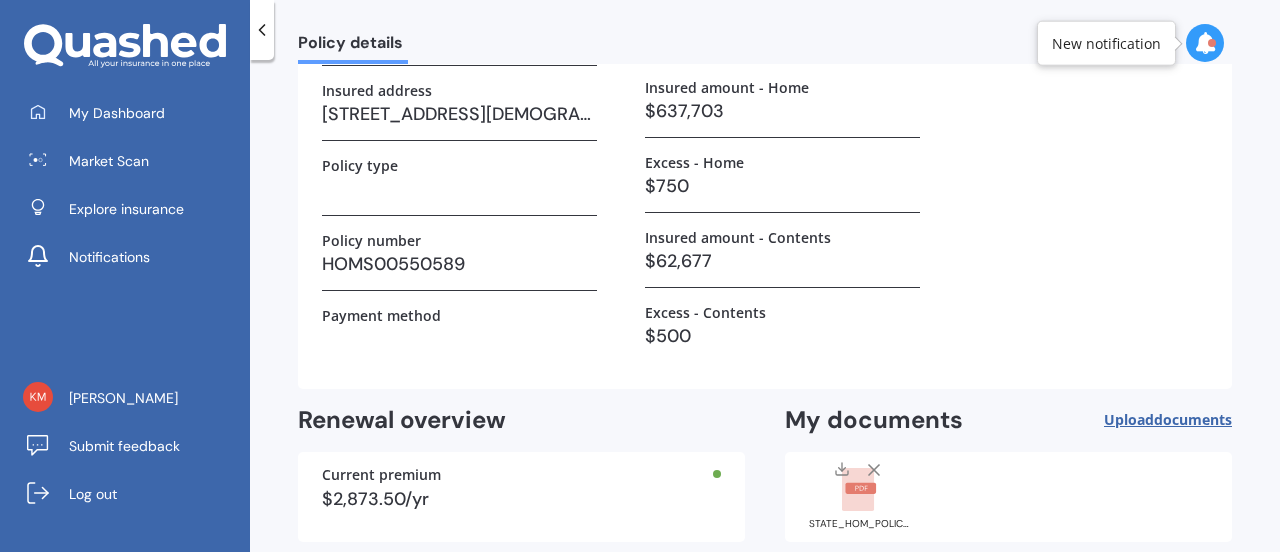 scroll, scrollTop: 289, scrollLeft: 0, axis: vertical 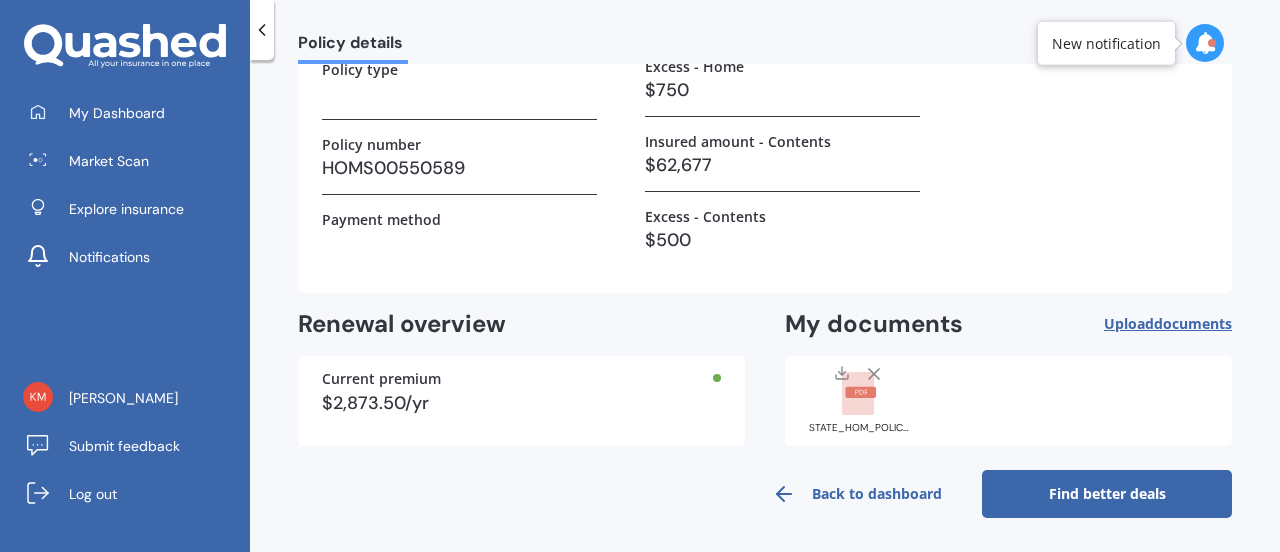 click 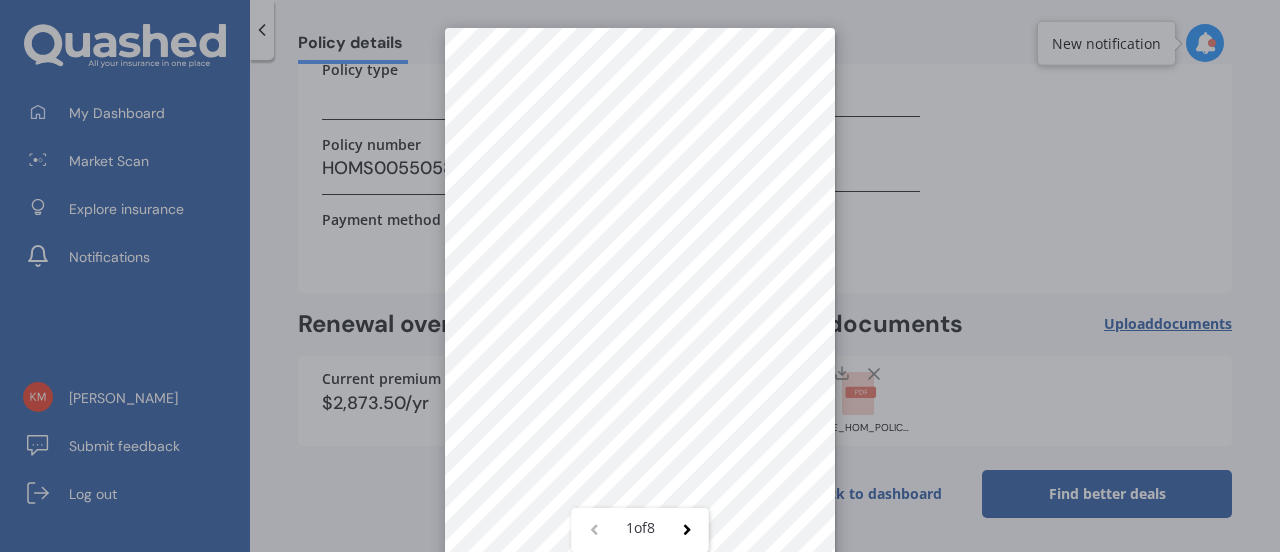 scroll, scrollTop: 28, scrollLeft: 0, axis: vertical 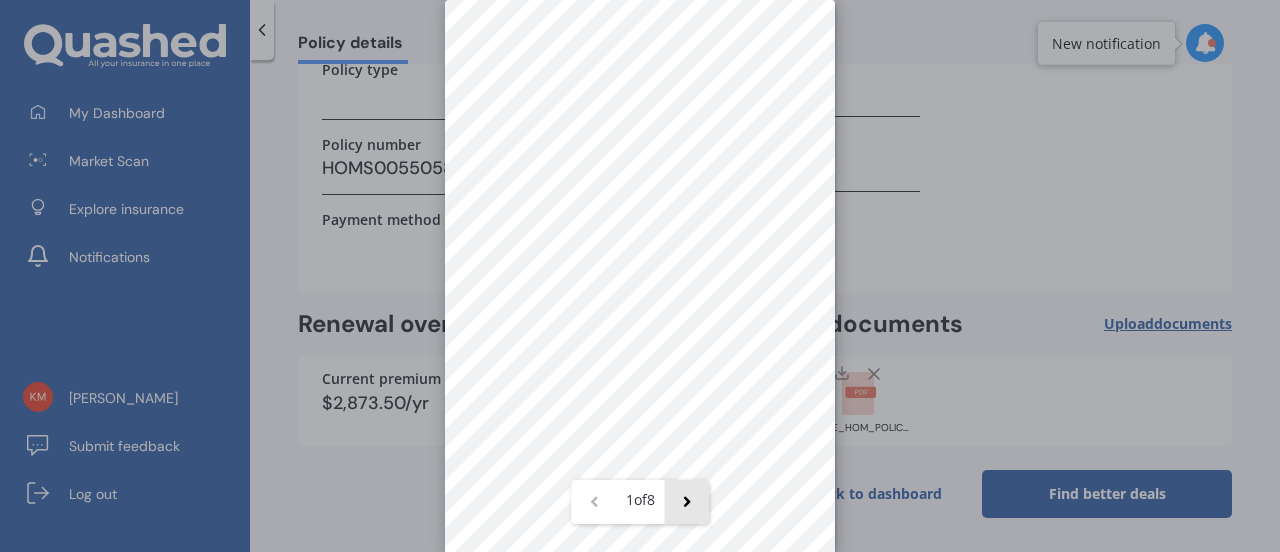 click at bounding box center [687, 502] 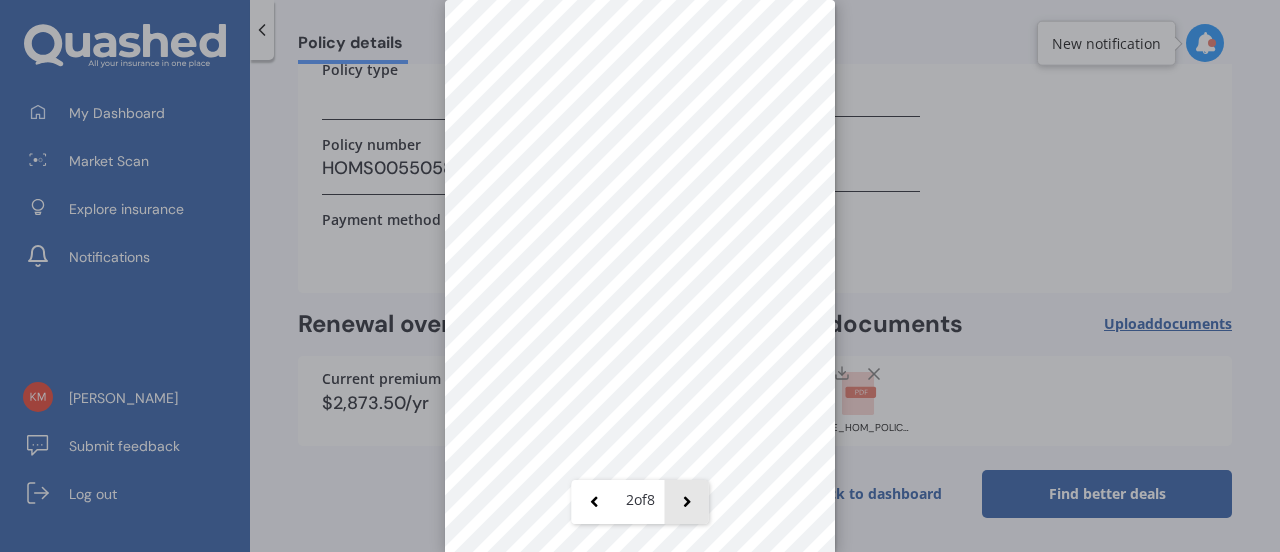 scroll, scrollTop: 0, scrollLeft: 0, axis: both 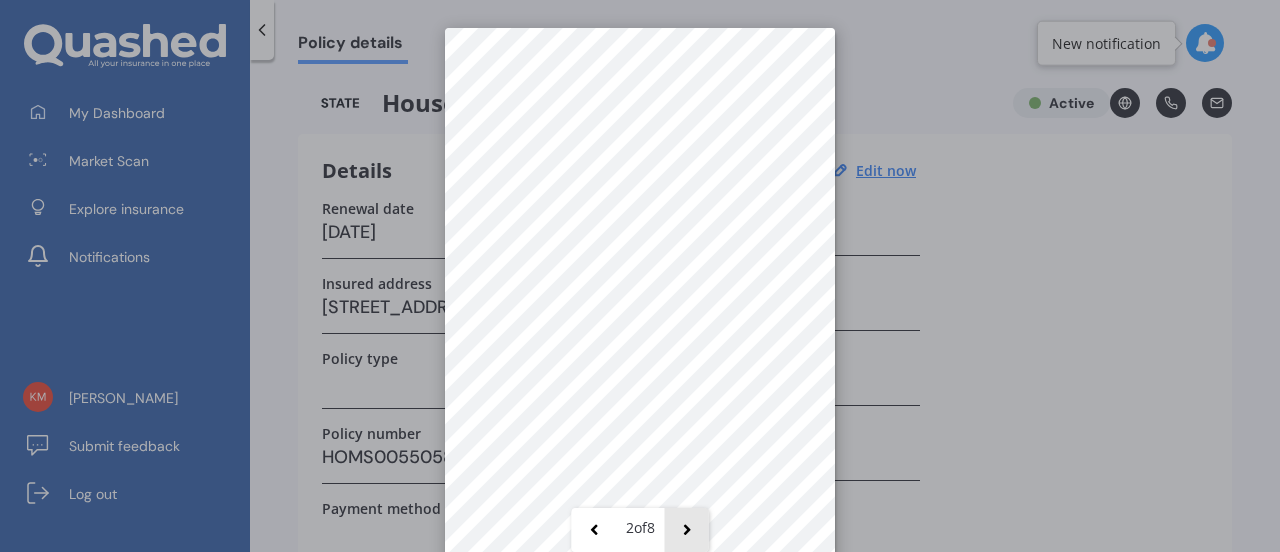 click at bounding box center [687, 530] 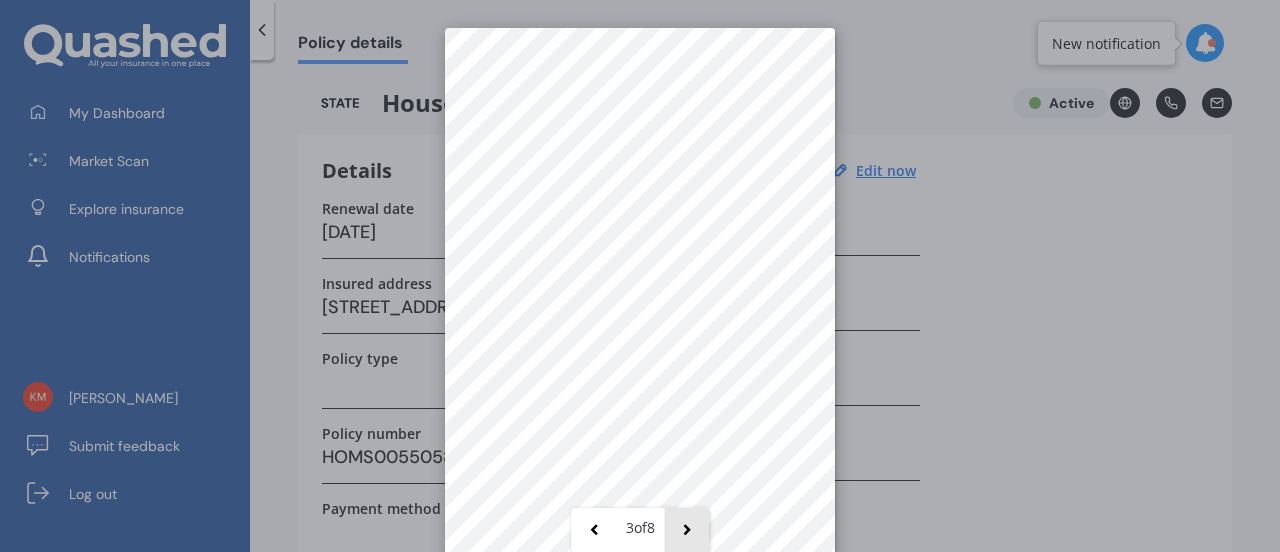 click at bounding box center [687, 530] 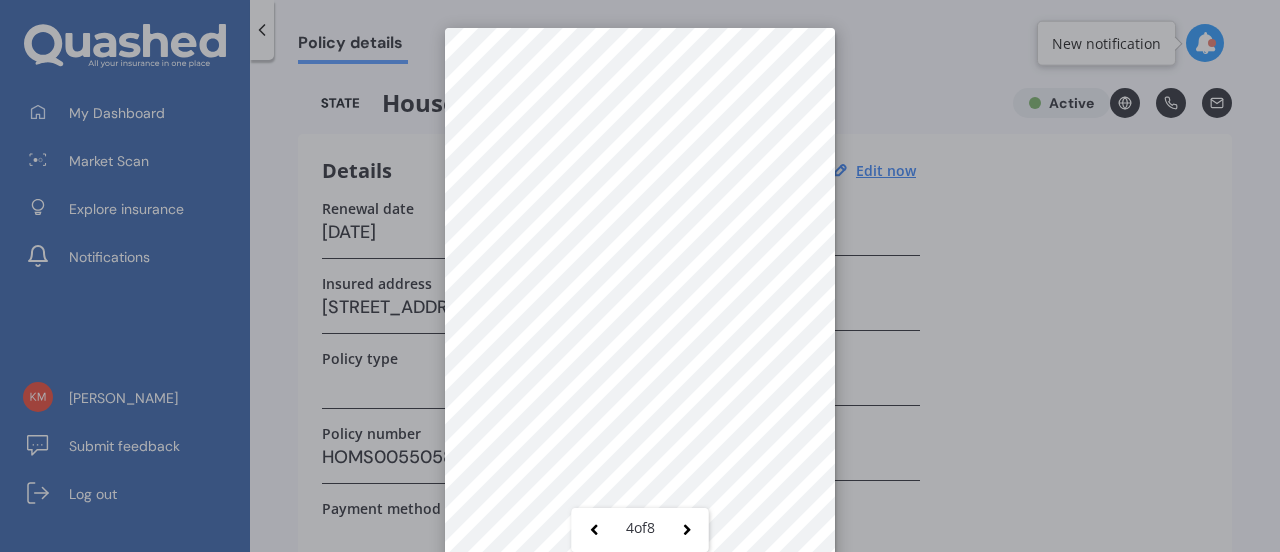 click on "4  of  8" at bounding box center (640, 276) 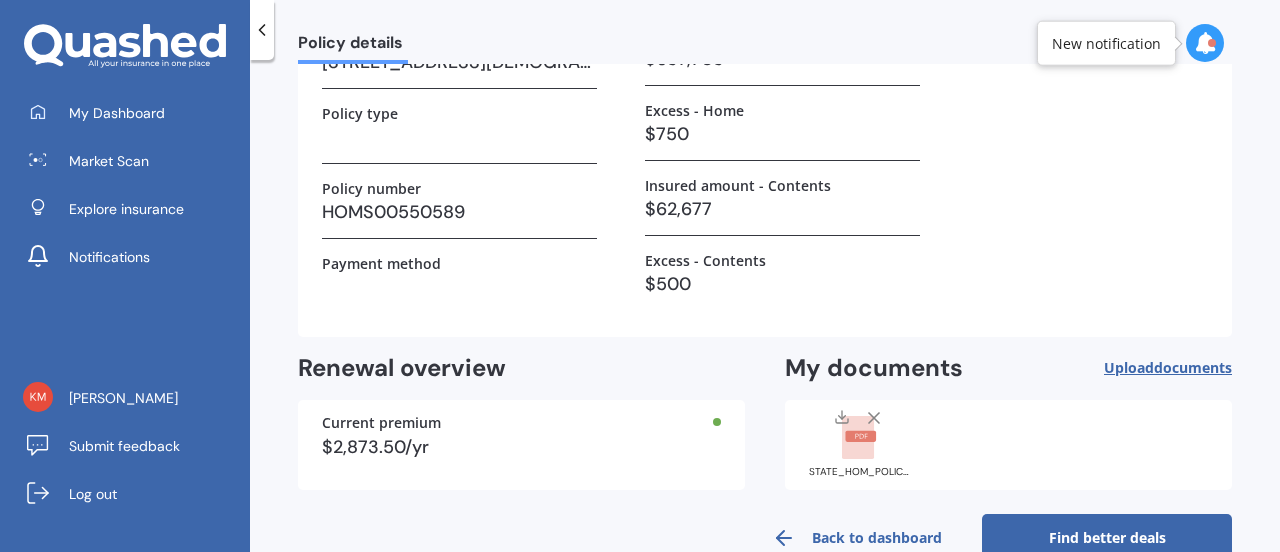 scroll, scrollTop: 289, scrollLeft: 0, axis: vertical 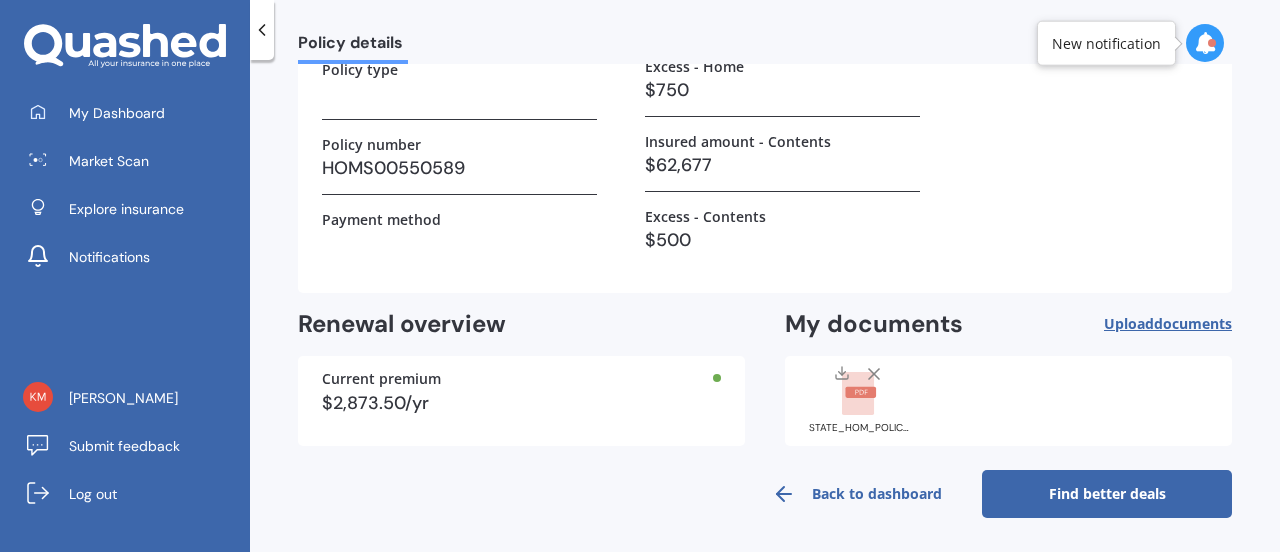 click on "Find better deals" at bounding box center [1107, 494] 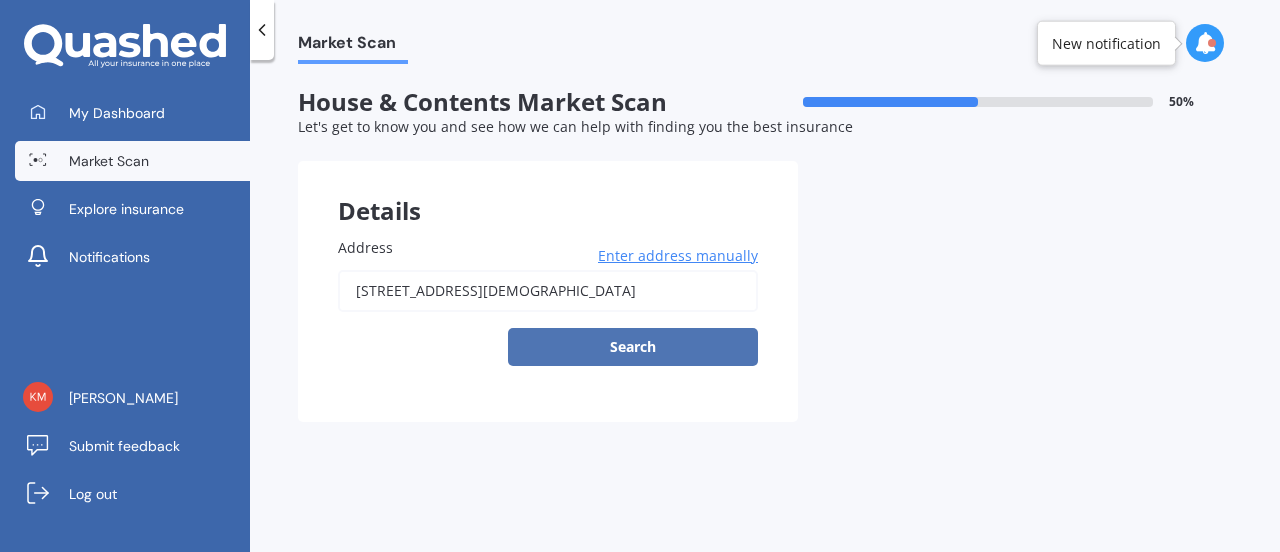 click on "Search" at bounding box center (633, 347) 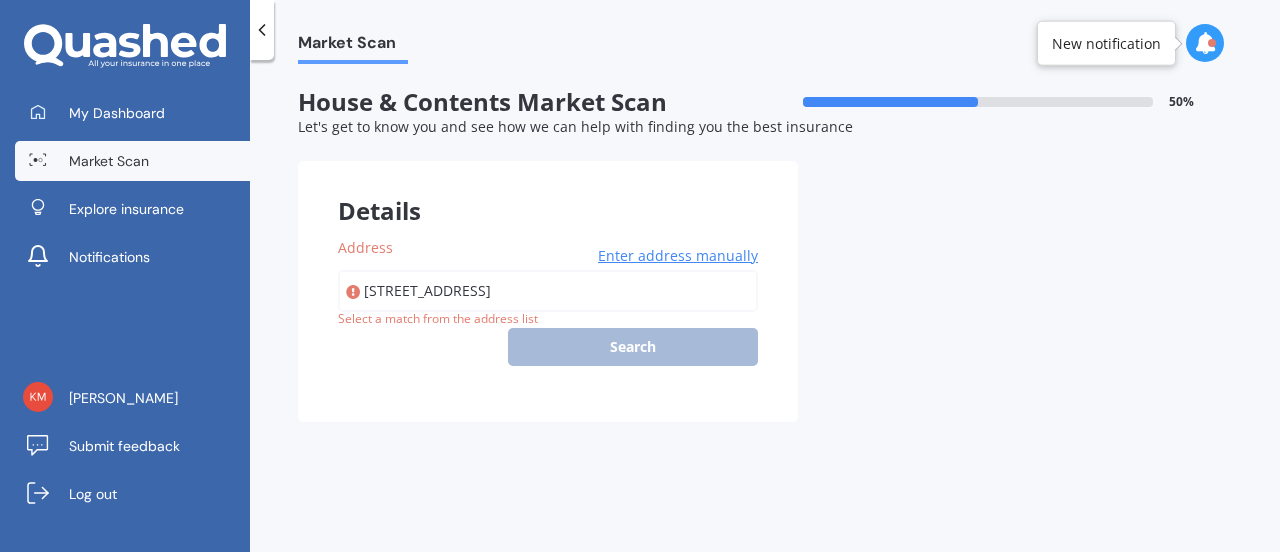 type on "[STREET_ADDRESS]" 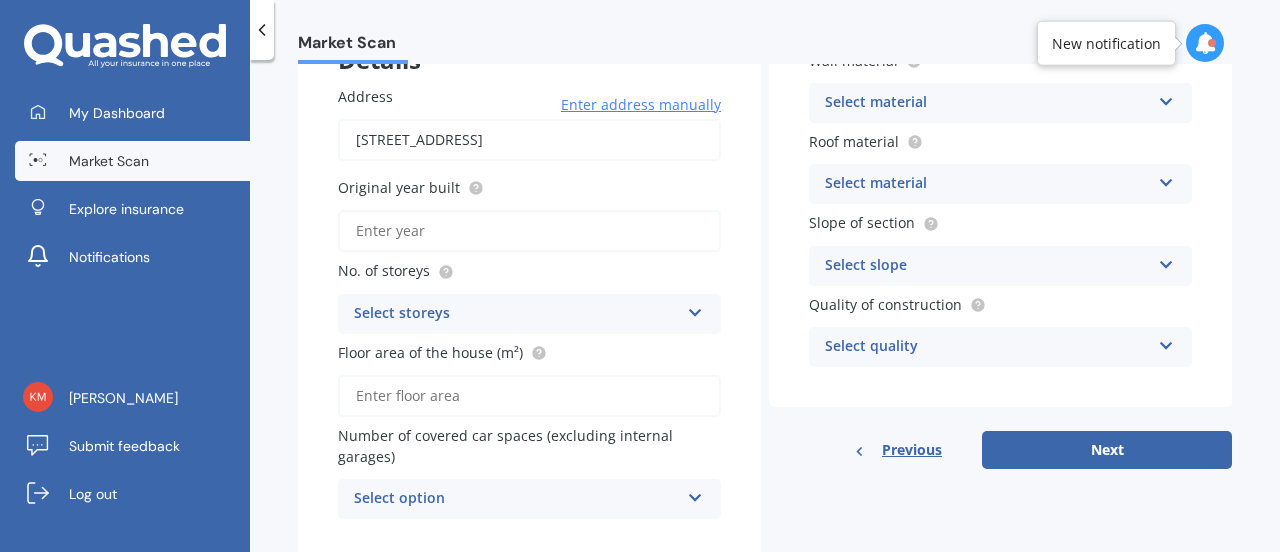 scroll, scrollTop: 152, scrollLeft: 0, axis: vertical 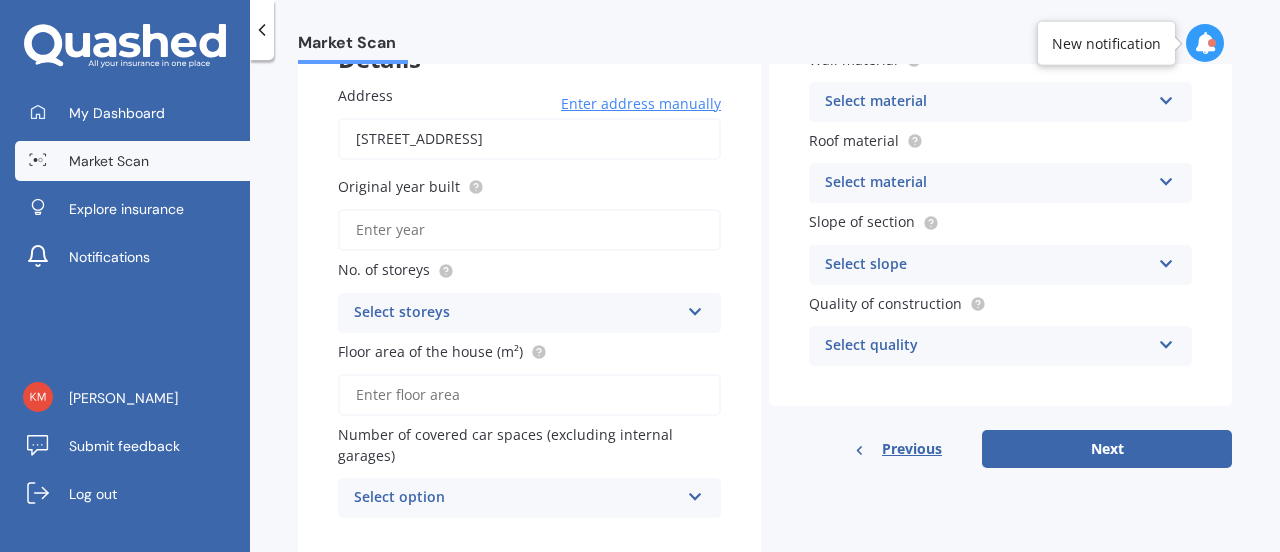 click on "Original year built" at bounding box center (529, 230) 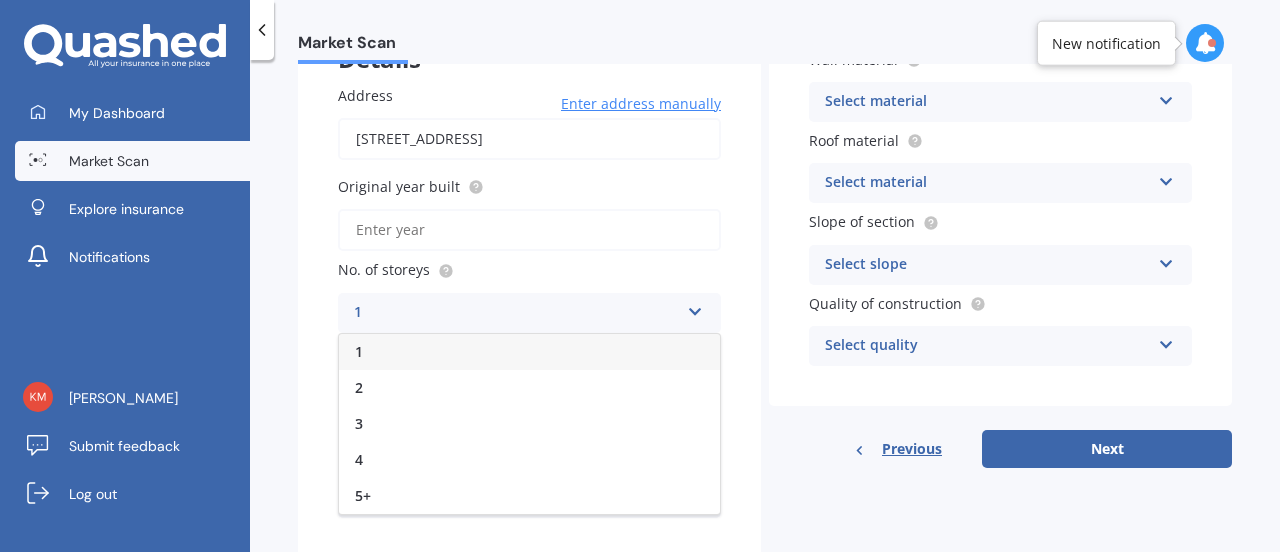 click on "1" at bounding box center [529, 352] 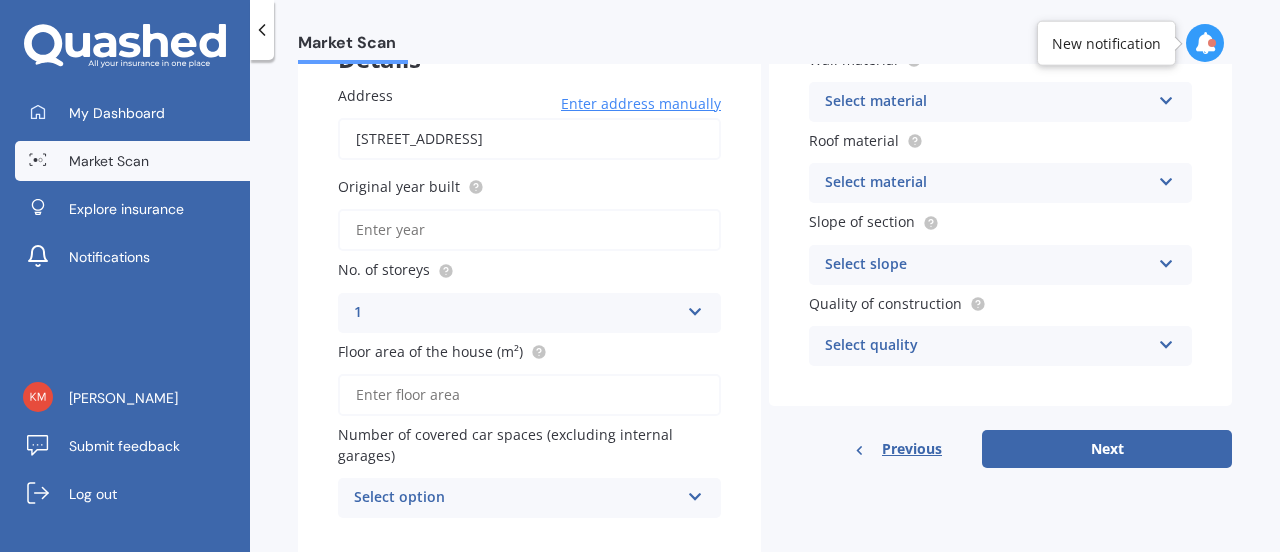 click on "Floor area of the house (m²)" at bounding box center (529, 395) 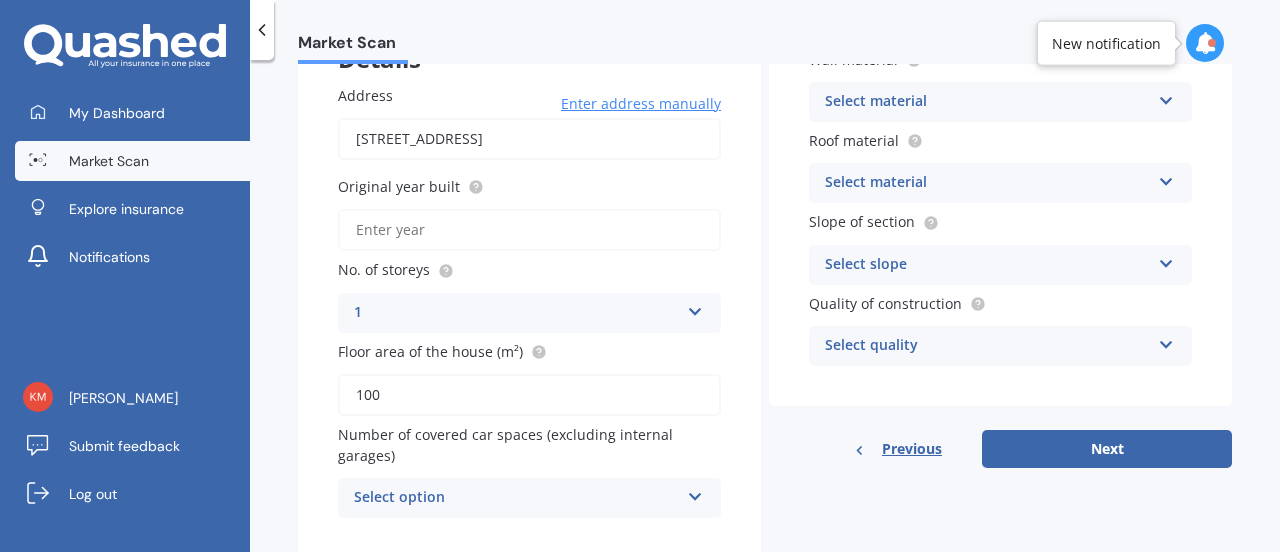 scroll, scrollTop: 212, scrollLeft: 0, axis: vertical 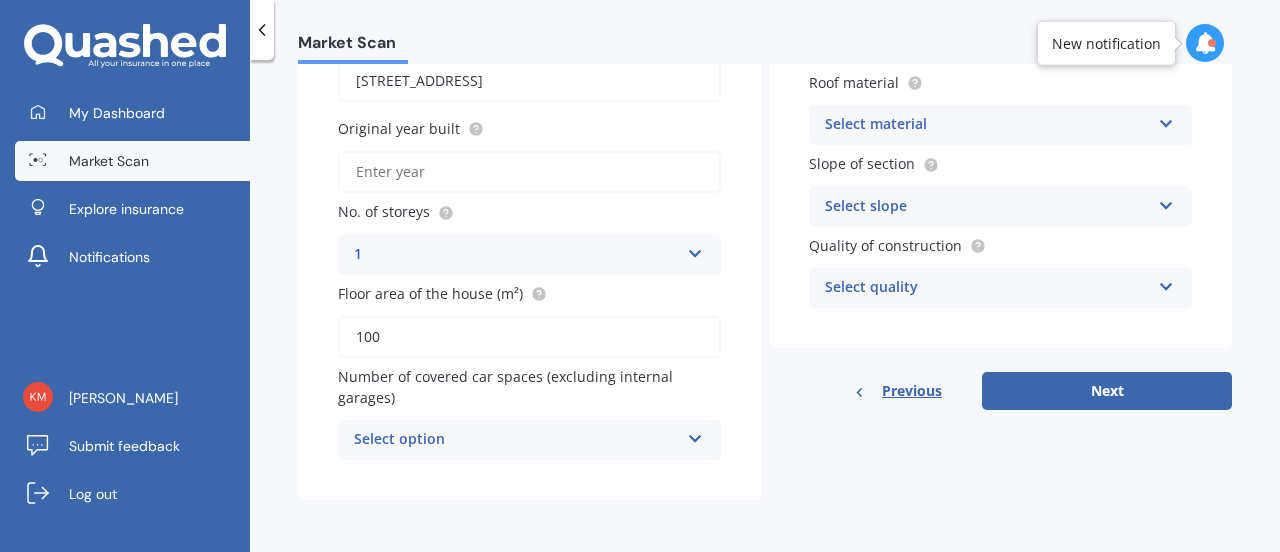 type on "100" 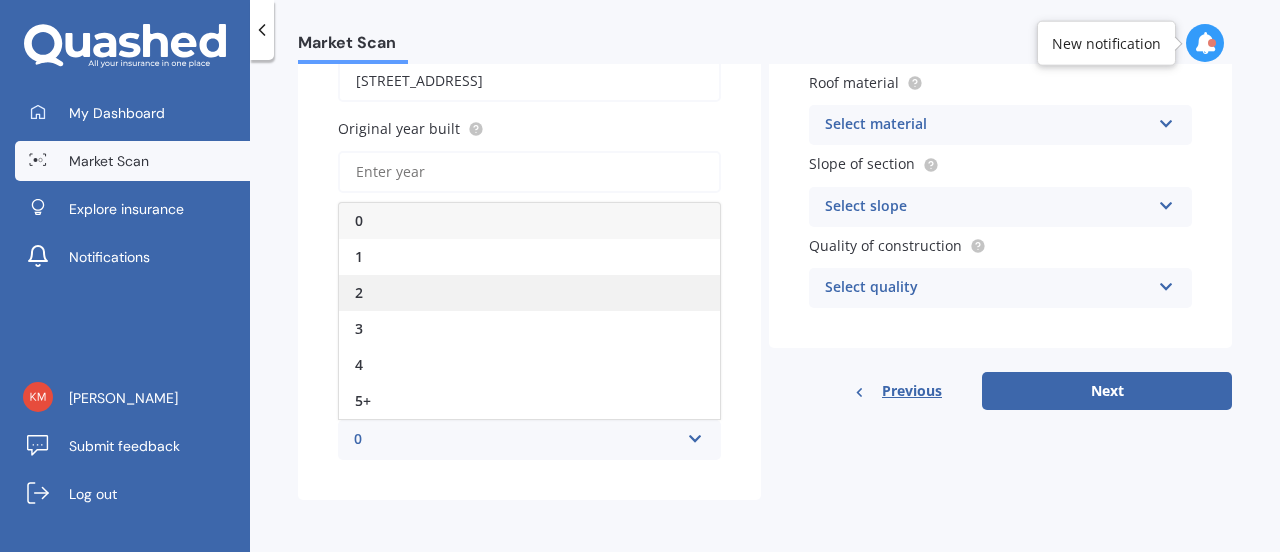 click on "2" at bounding box center (529, 293) 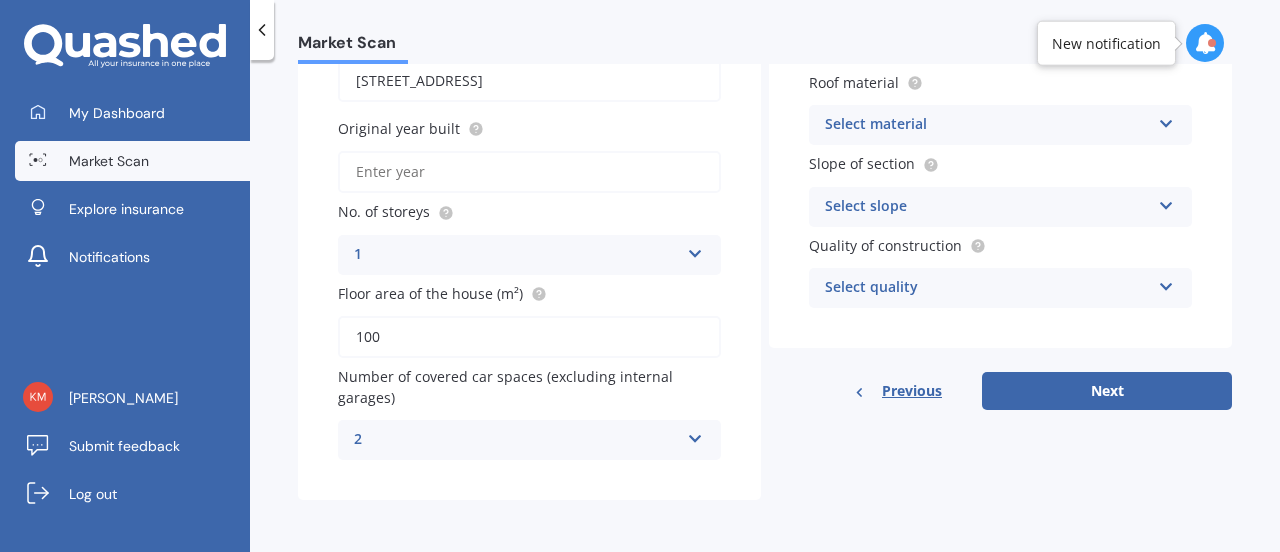 click at bounding box center [1166, 120] 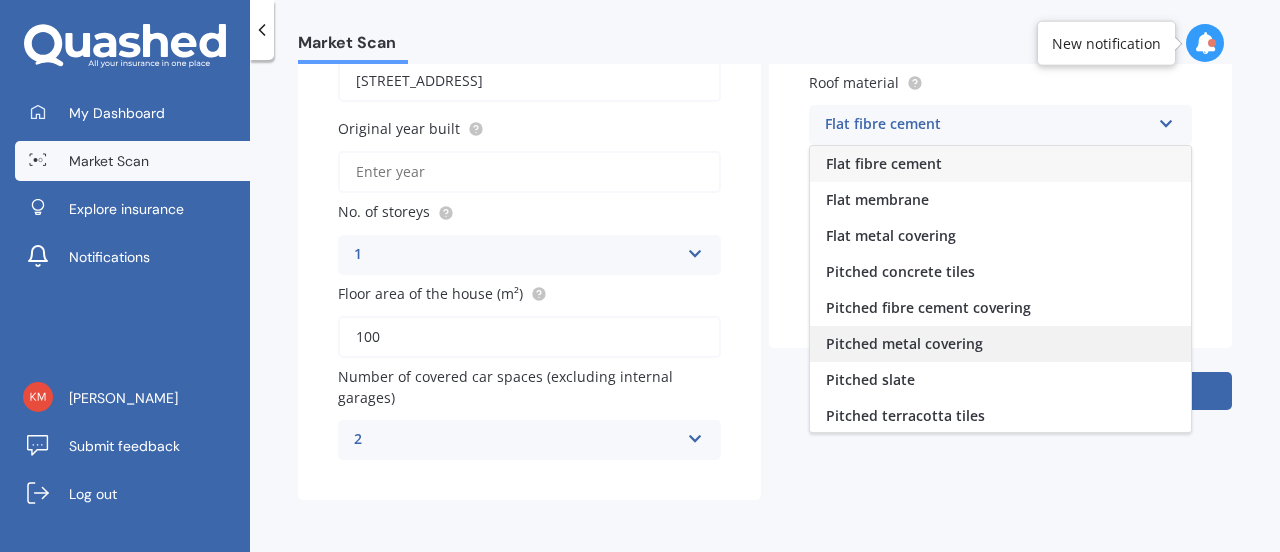 click on "Pitched metal covering" at bounding box center [1000, 344] 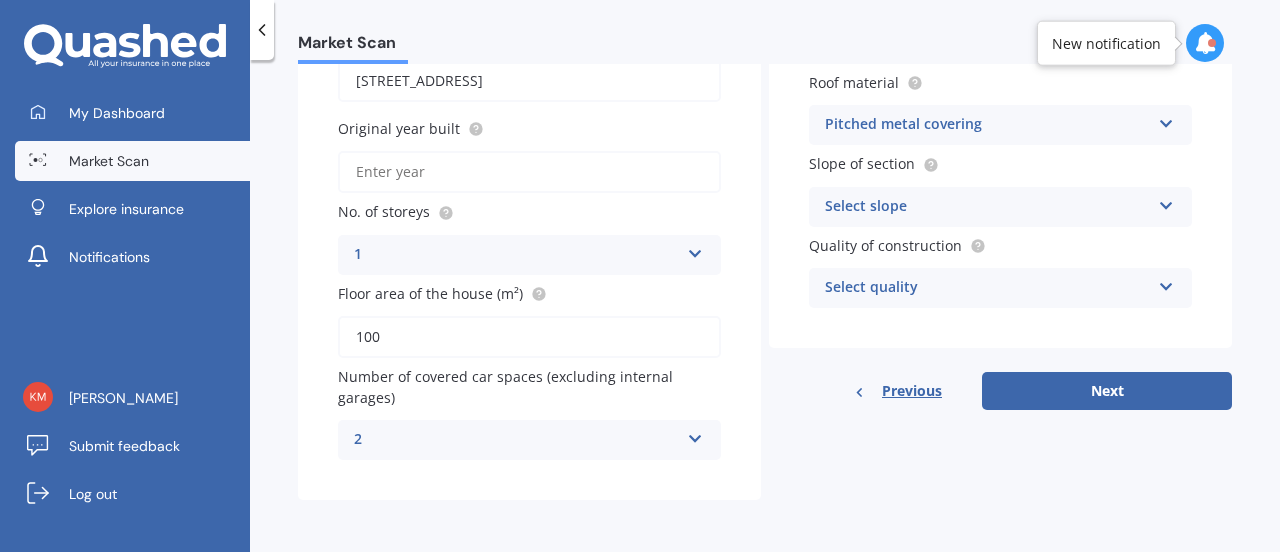 click on "Select slope" at bounding box center (987, 207) 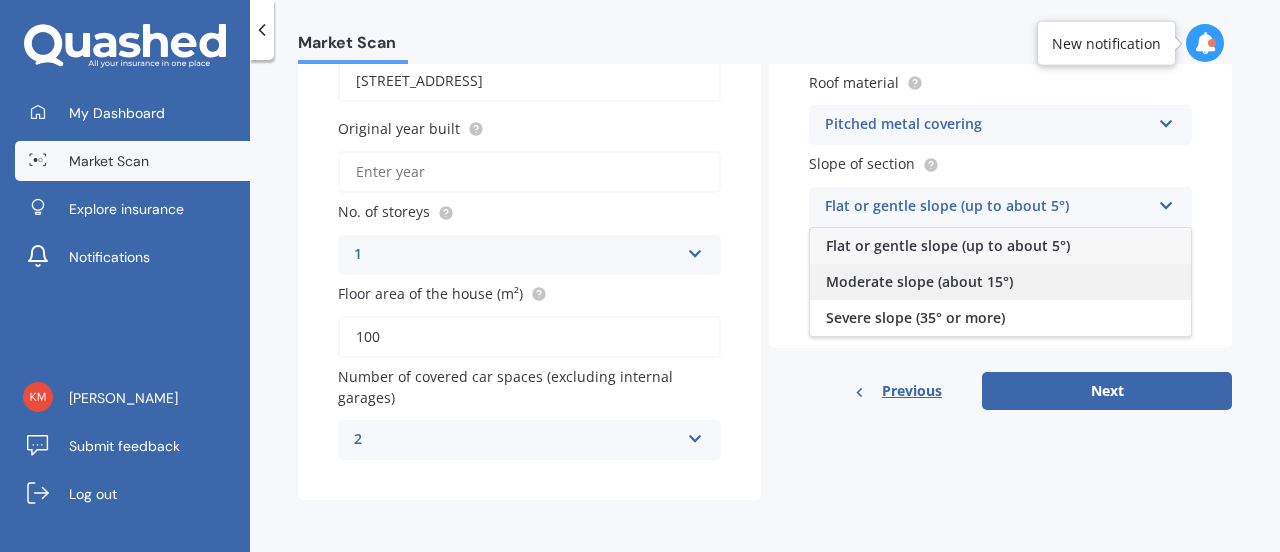 click on "Moderate slope (about 15°)" at bounding box center [1000, 282] 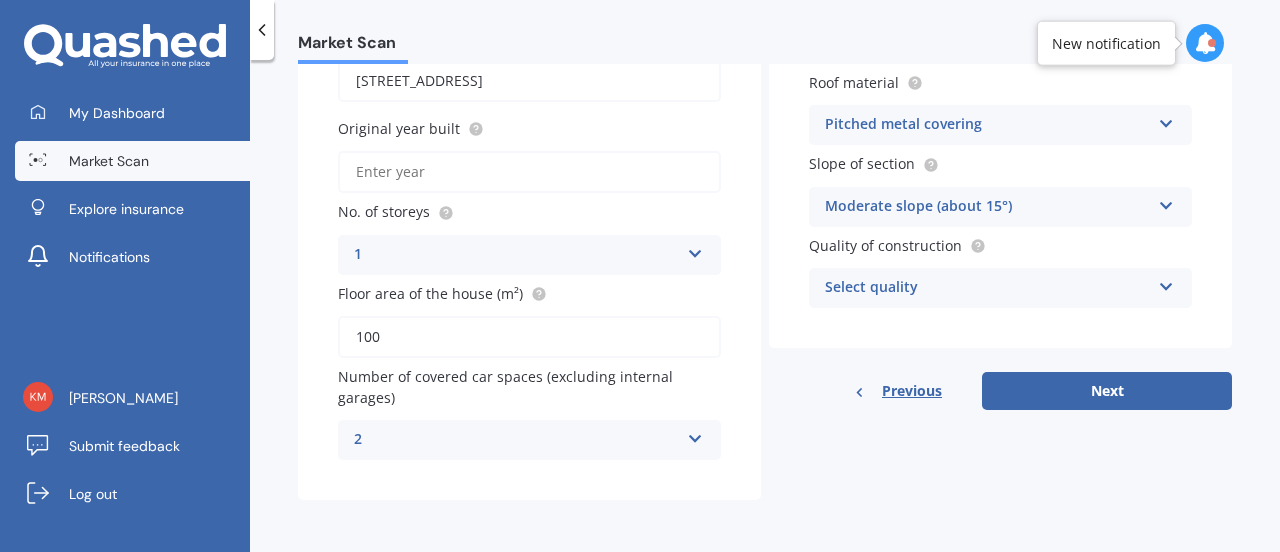 click on "Select quality" at bounding box center [987, 288] 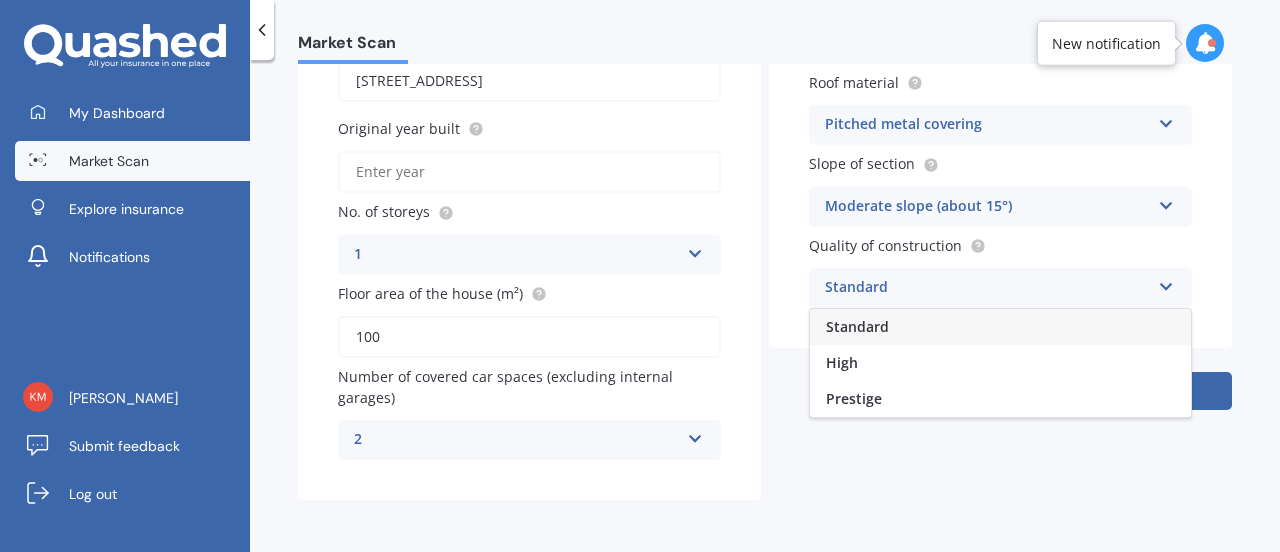 click on "Standard" at bounding box center [1000, 327] 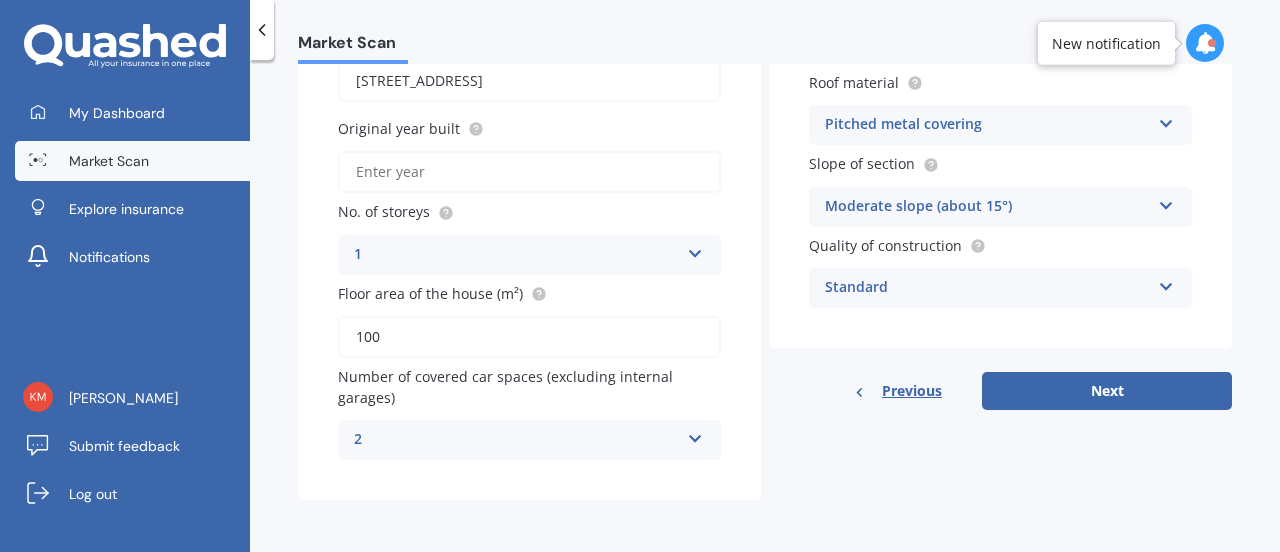 click at bounding box center (1166, 202) 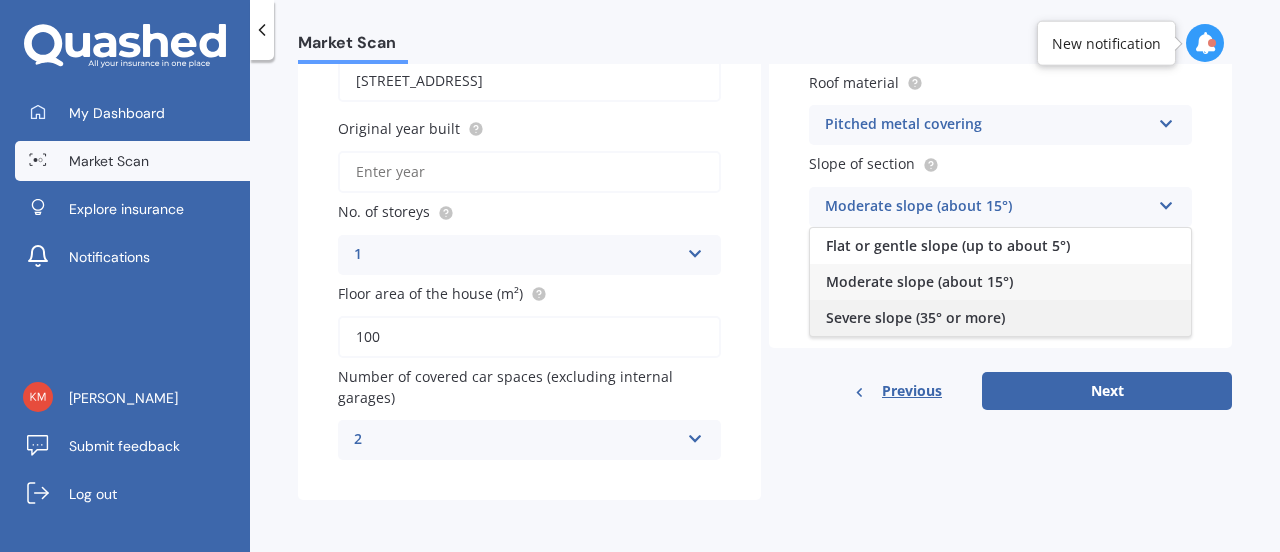 click on "Severe slope (35° or more)" at bounding box center [1000, 318] 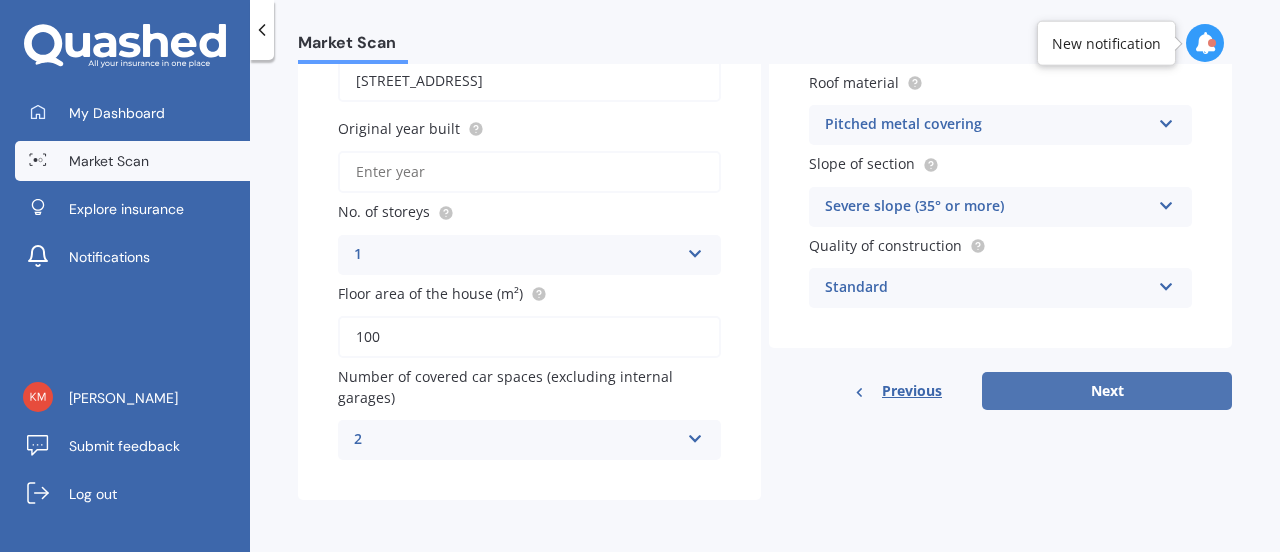 click on "Next" at bounding box center (1107, 391) 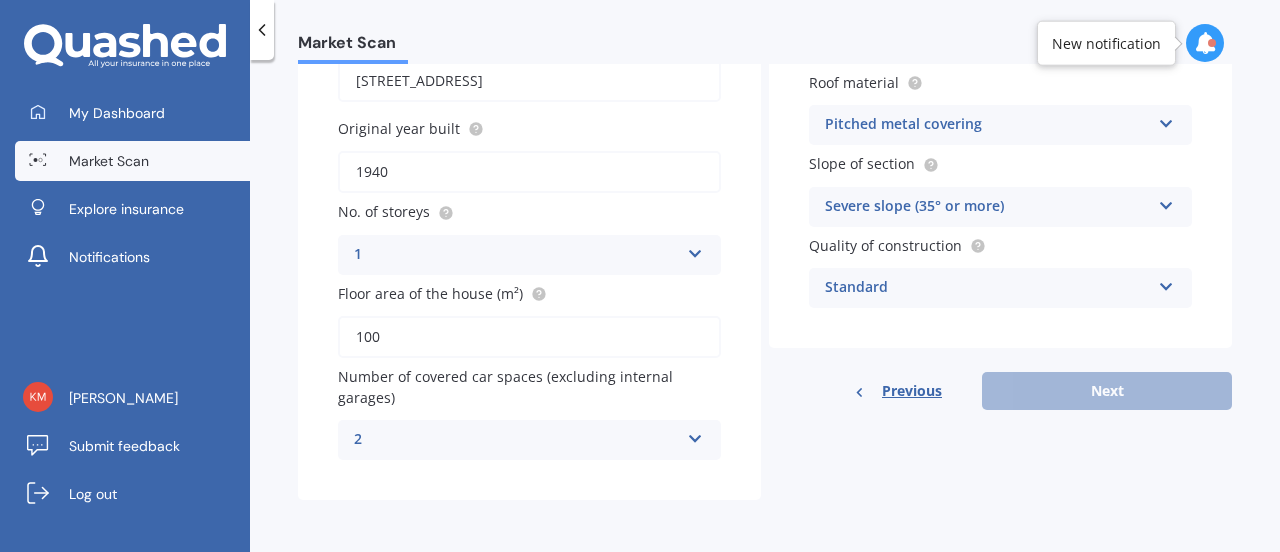 type on "1940" 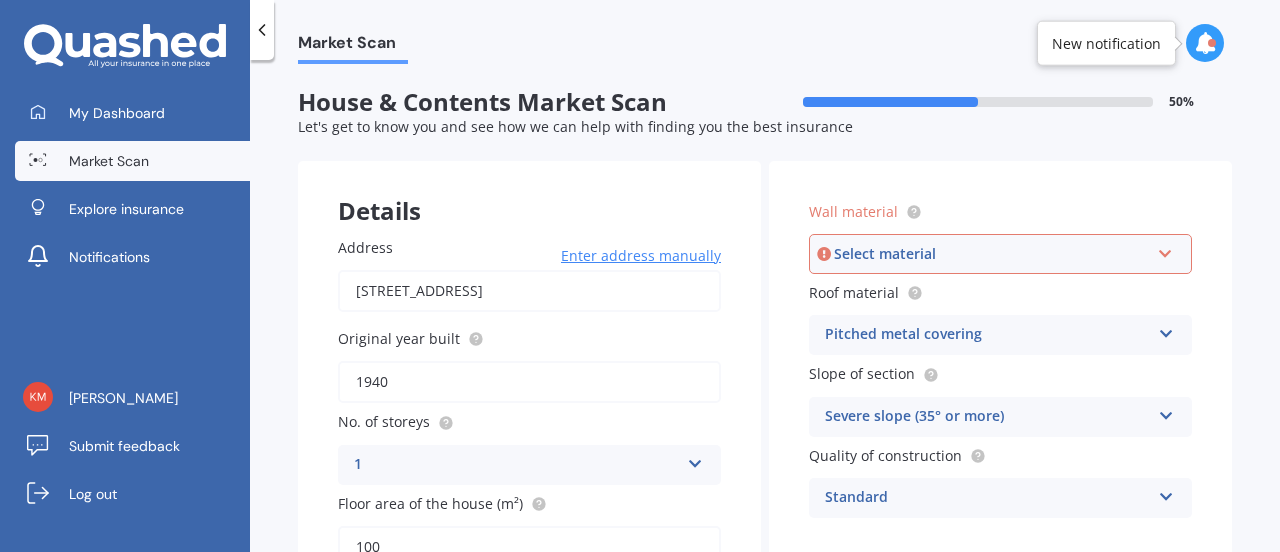 click on "Select material" at bounding box center (991, 254) 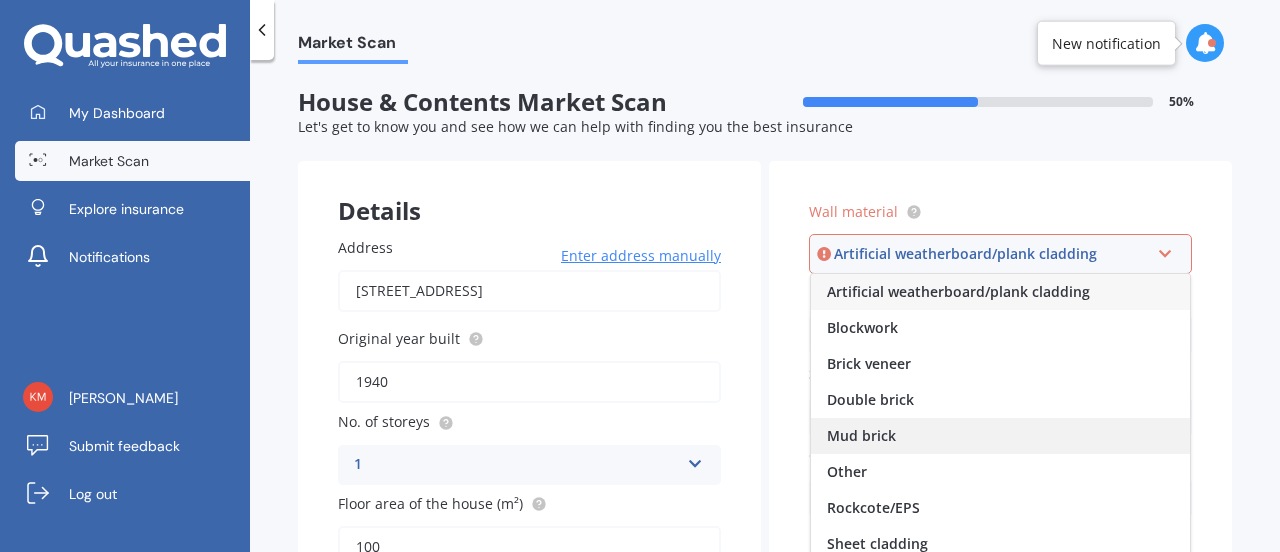 scroll, scrollTop: 181, scrollLeft: 0, axis: vertical 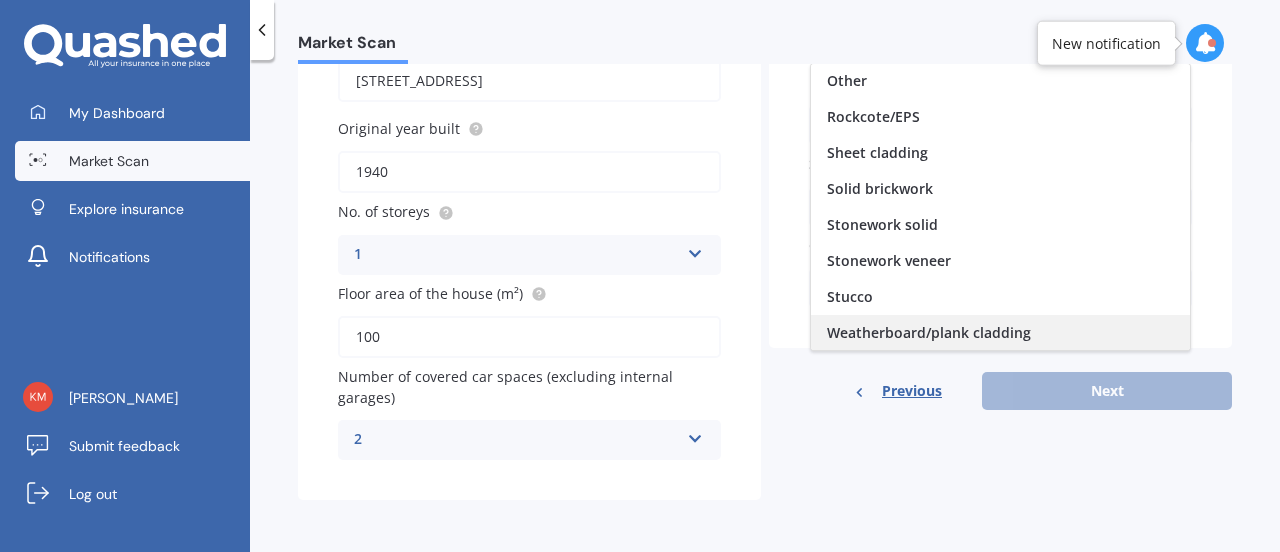 click on "Weatherboard/plank cladding" at bounding box center (929, 332) 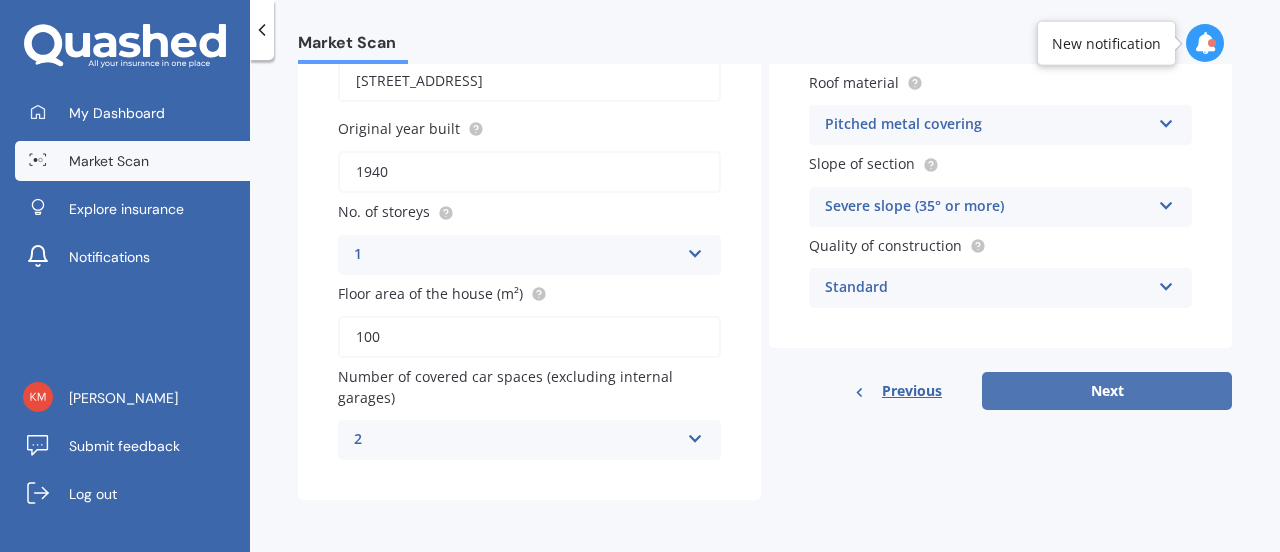click on "Next" at bounding box center [1107, 391] 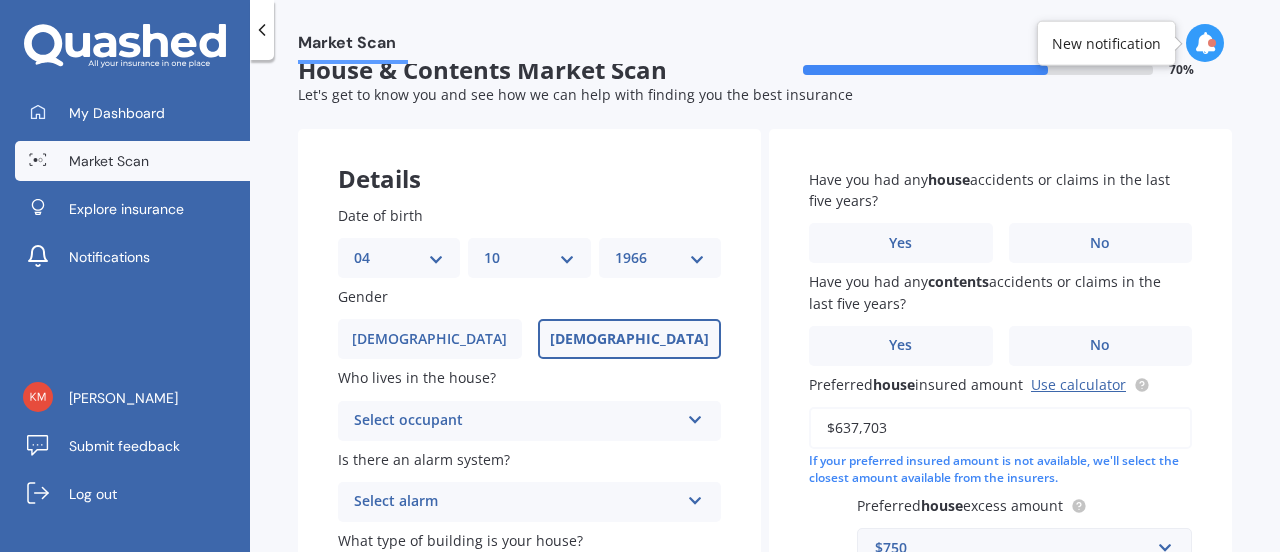 scroll, scrollTop: 0, scrollLeft: 0, axis: both 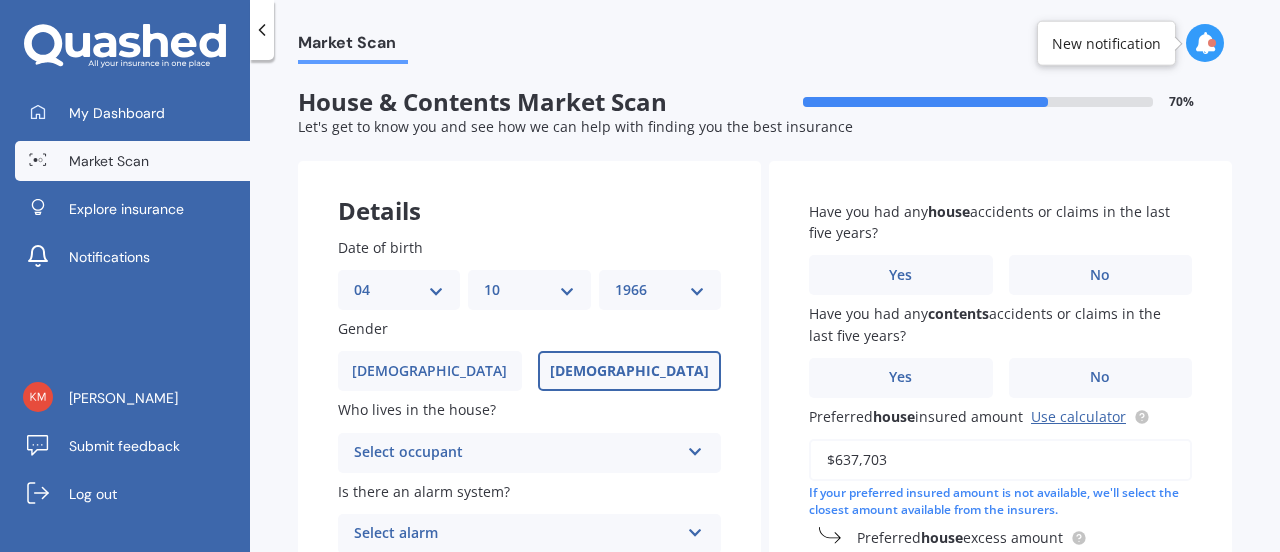 click on "Select occupant" at bounding box center (516, 453) 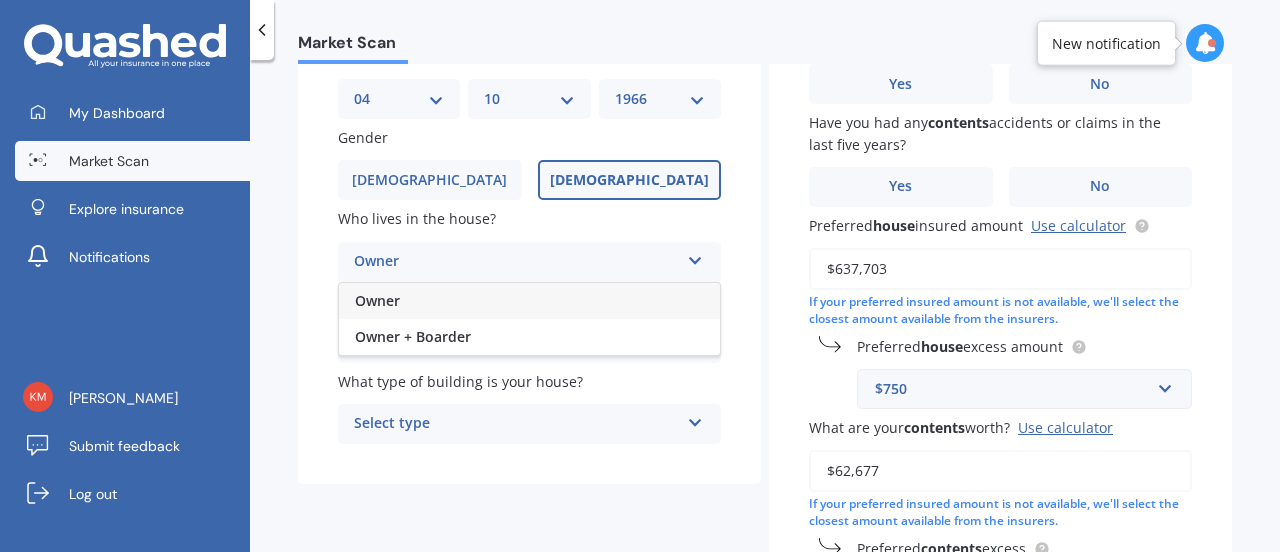 scroll, scrollTop: 184, scrollLeft: 0, axis: vertical 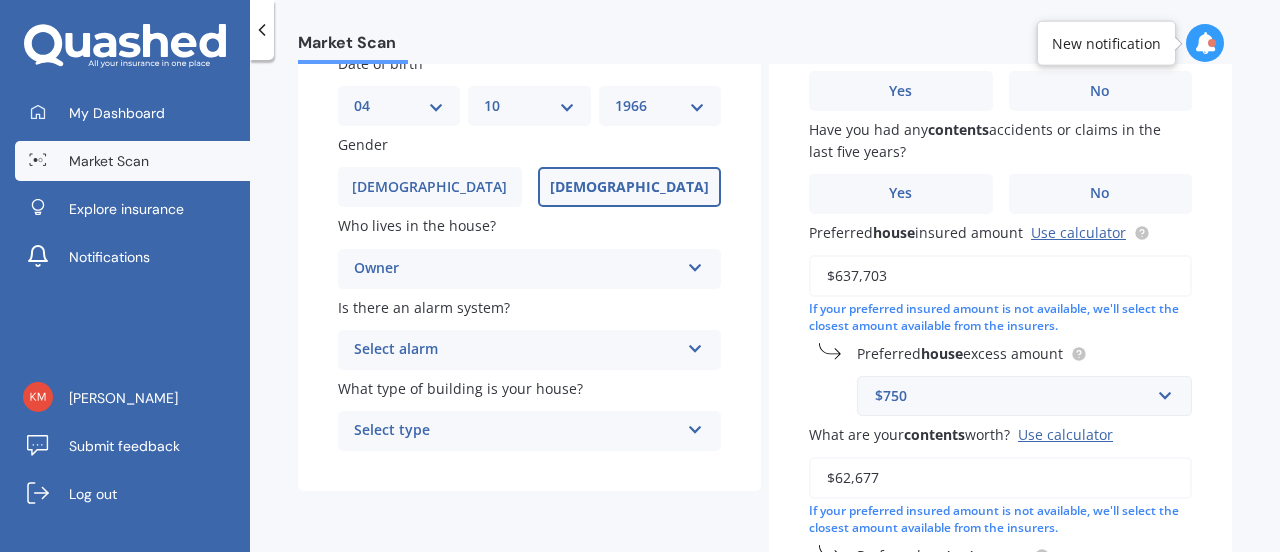click on "Select type Freestanding Multi-unit (in a block of 6 or less) Multi-unit (in a block of 7-10)" at bounding box center [529, 431] 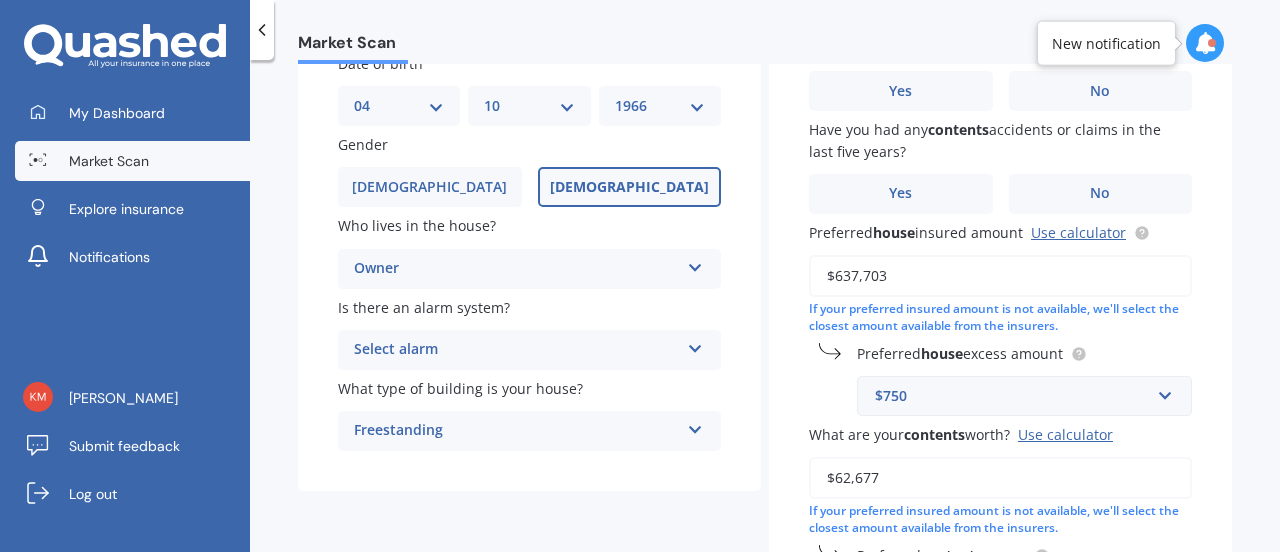 click on "Details Date of birth DD 01 02 03 04 05 06 07 08 09 10 11 12 13 14 15 16 17 18 19 20 21 22 23 24 25 26 27 28 29 30 31 MM 01 02 03 04 05 06 07 08 09 10 11 12 YYYY 2009 2008 2007 2006 2005 2004 2003 2002 2001 2000 1999 1998 1997 1996 1995 1994 1993 1992 1991 1990 1989 1988 1987 1986 1985 1984 1983 1982 1981 1980 1979 1978 1977 1976 1975 1974 1973 1972 1971 1970 1969 1968 1967 1966 1965 1964 1963 1962 1961 1960 1959 1958 1957 1956 1955 1954 1953 1952 1951 1950 1949 1948 1947 1946 1945 1944 1943 1942 1941 1940 1939 1938 1937 1936 1935 1934 1933 1932 1931 1930 1929 1928 1927 1926 1925 1924 1923 1922 1921 1920 1919 1918 1917 1916 1915 1914 1913 1912 1911 1910 Gender [DEMOGRAPHIC_DATA] [DEMOGRAPHIC_DATA] Who lives in the house? Owner Owner Owner + Boarder Is there an alarm system? Select alarm Yes, monitored Yes, not monitored No What type of building is your house? Freestanding Freestanding Multi-unit (in a block of 6 or less) Multi-unit (in a block of 7-10) Have you had any  house  accidents or claims in the last five years? Yes No Yes No" at bounding box center [765, 471] 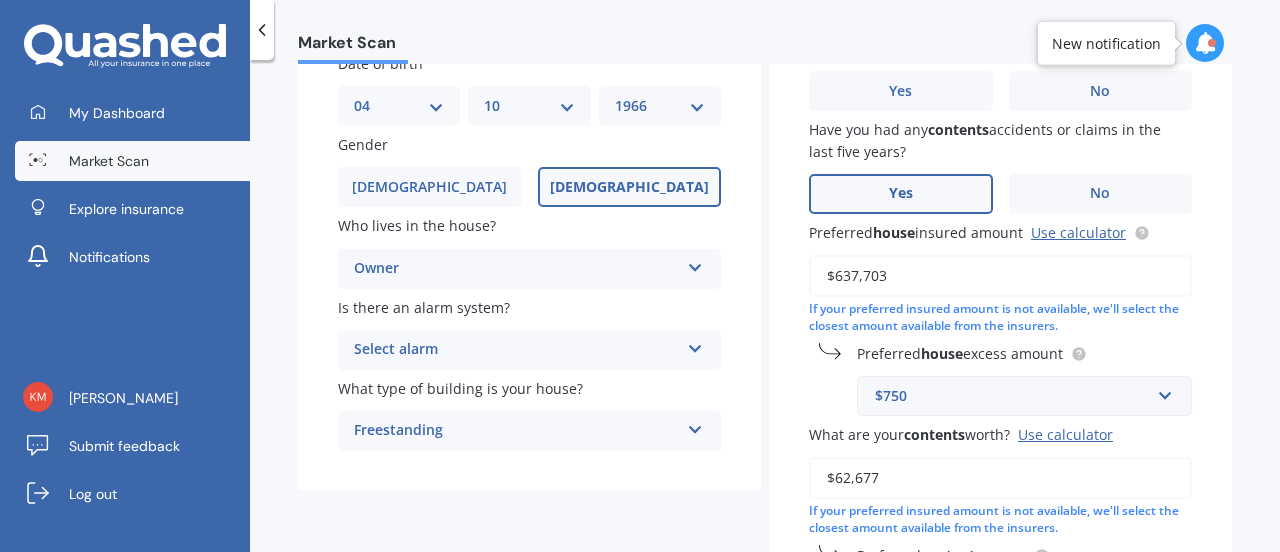 scroll, scrollTop: 0, scrollLeft: 0, axis: both 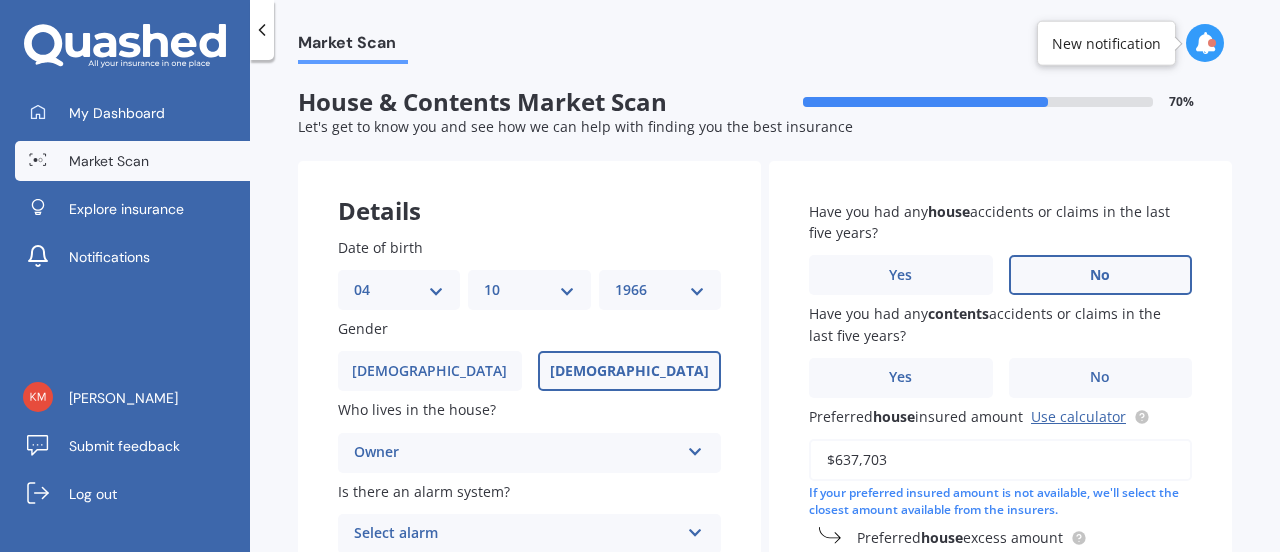 click on "No" at bounding box center [1101, 275] 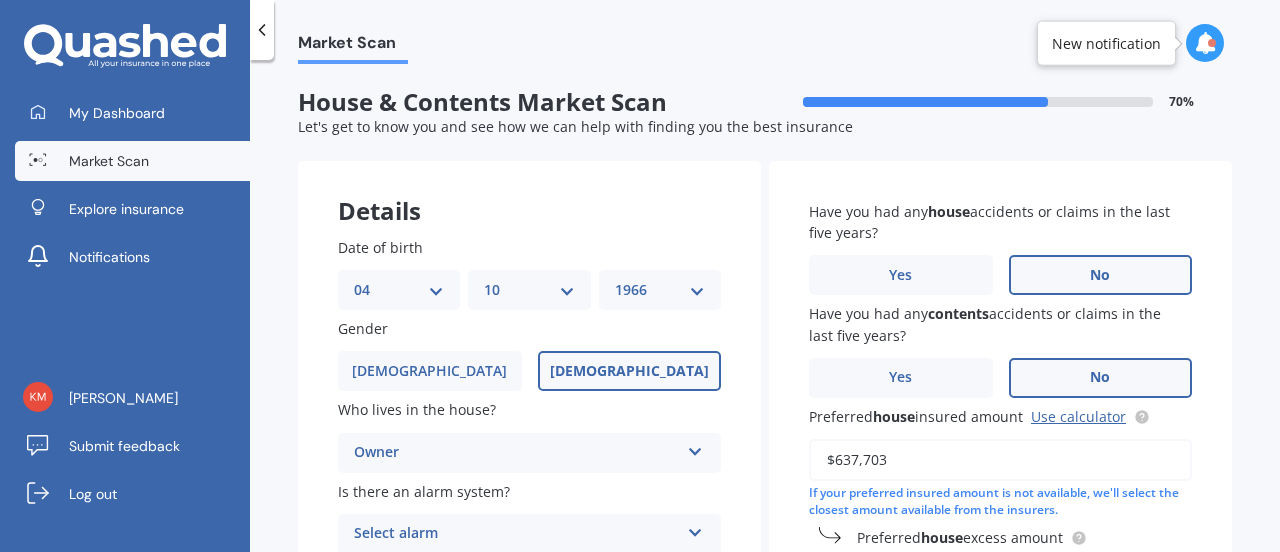 click on "No" at bounding box center (1101, 378) 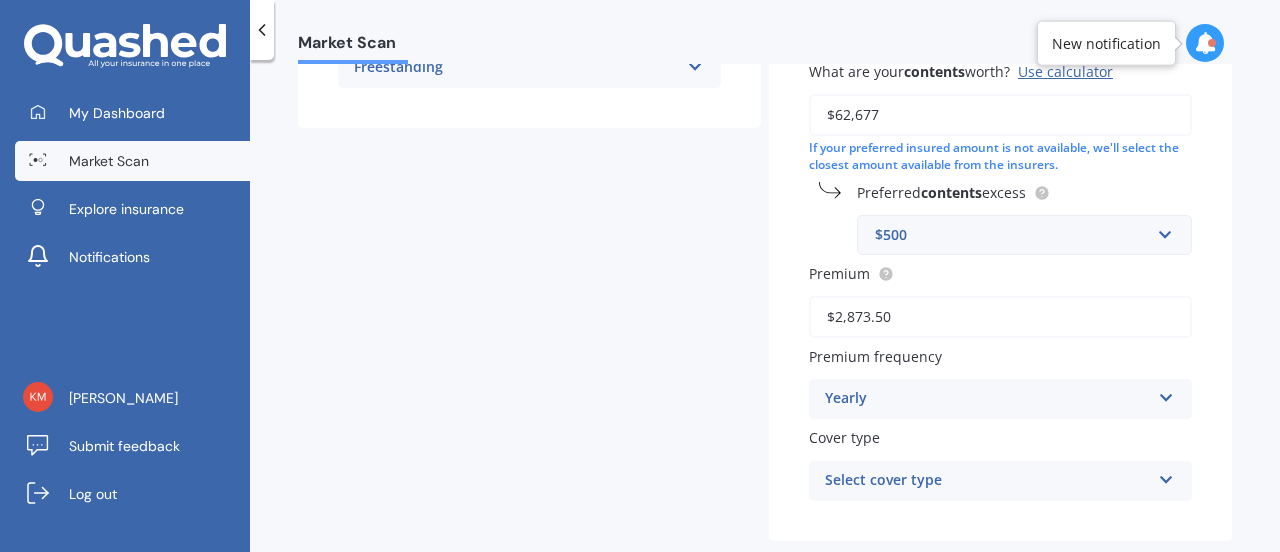 scroll, scrollTop: 653, scrollLeft: 0, axis: vertical 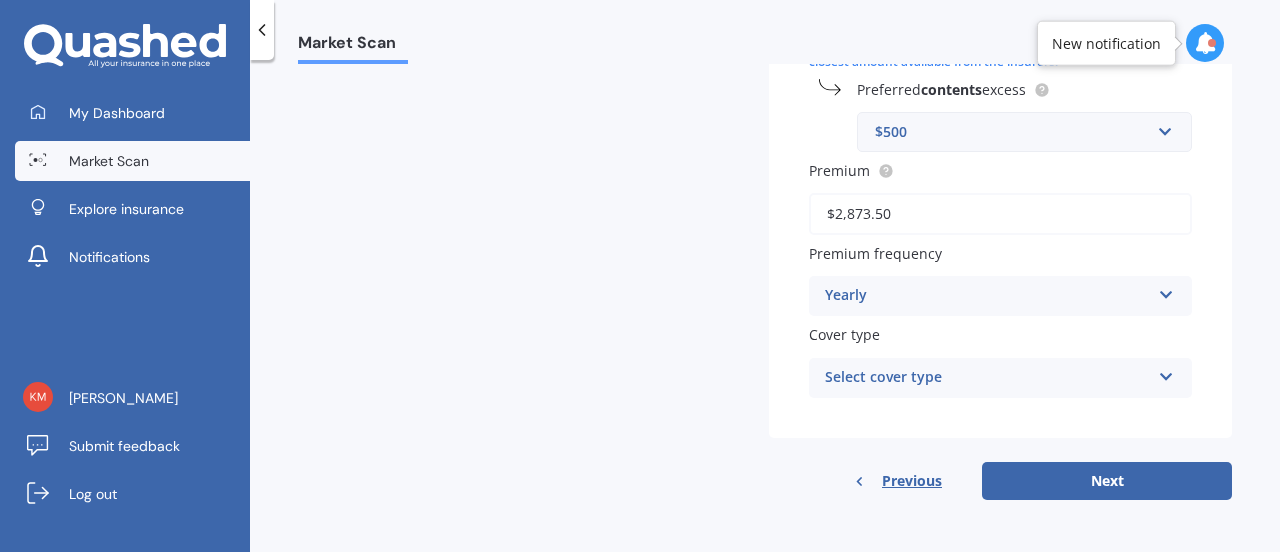 click at bounding box center [1166, 373] 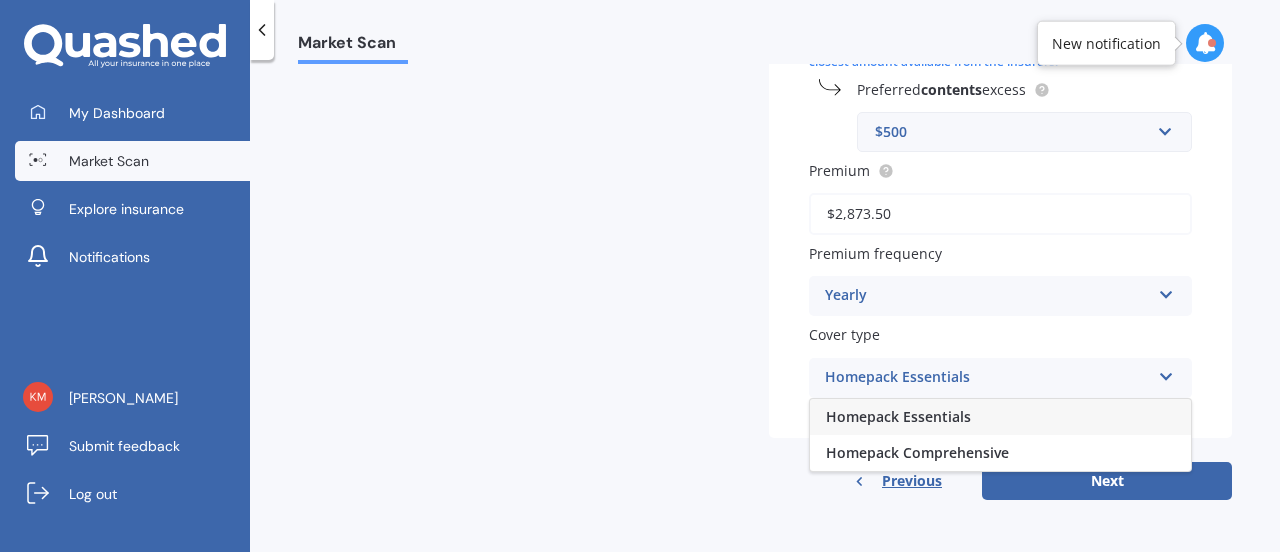 click on "Homepack Essentials" at bounding box center (987, 378) 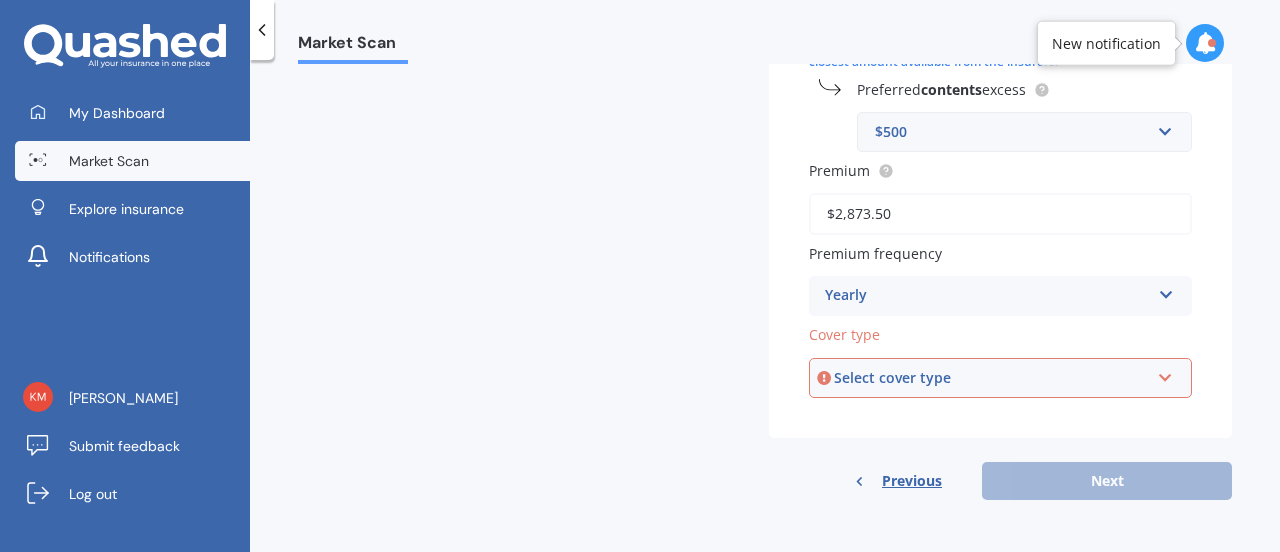 click on "Select cover type" at bounding box center (991, 378) 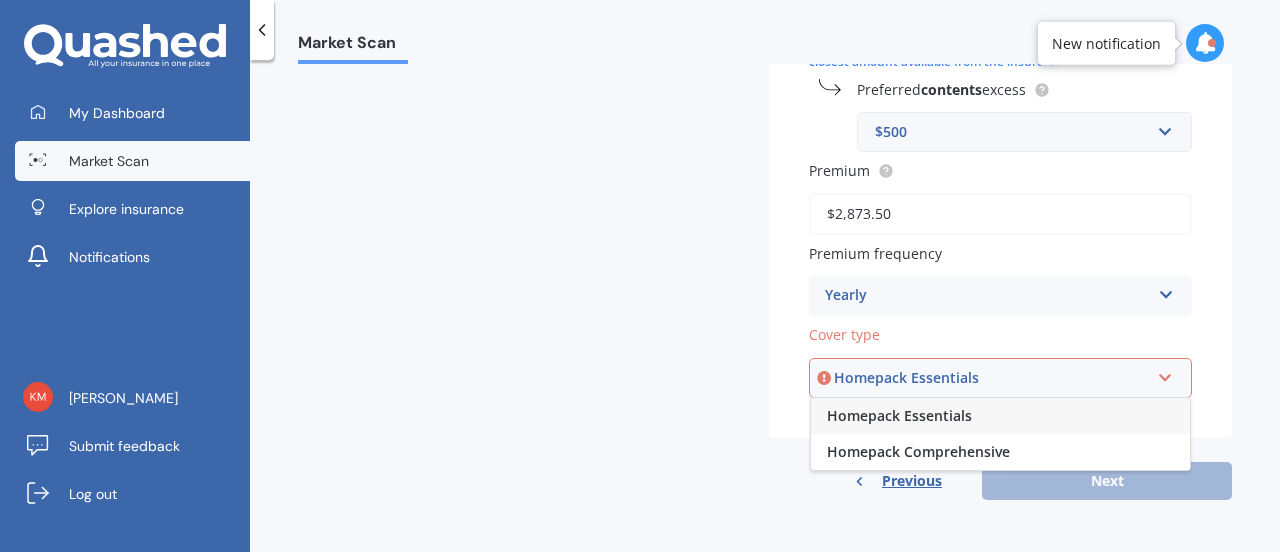 click on "Homepack Essentials" at bounding box center (1000, 416) 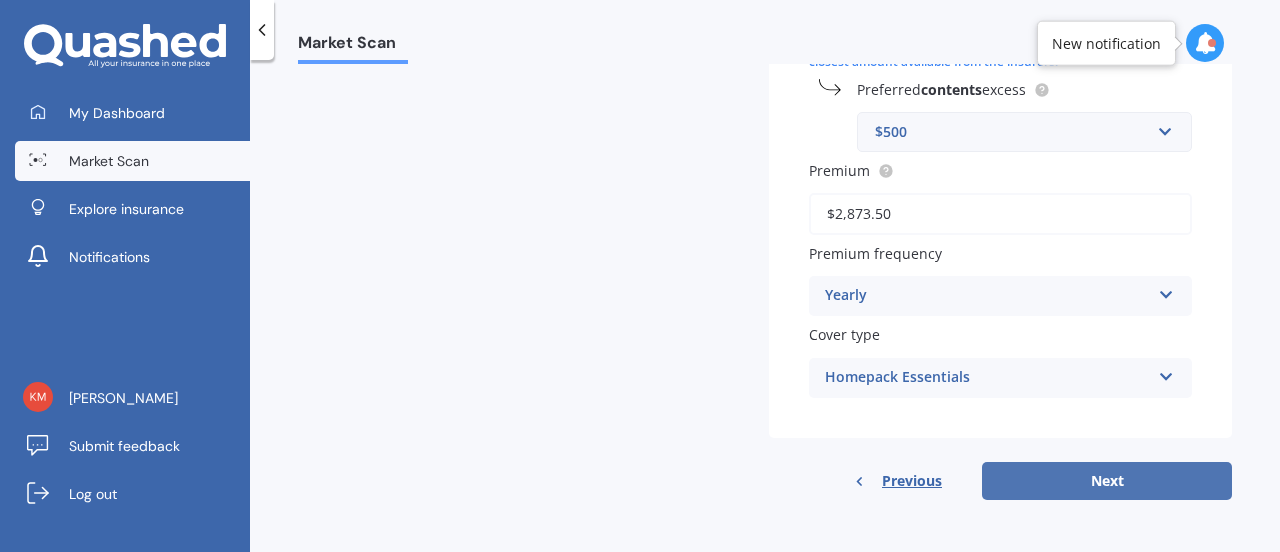click on "Next" at bounding box center [1107, 481] 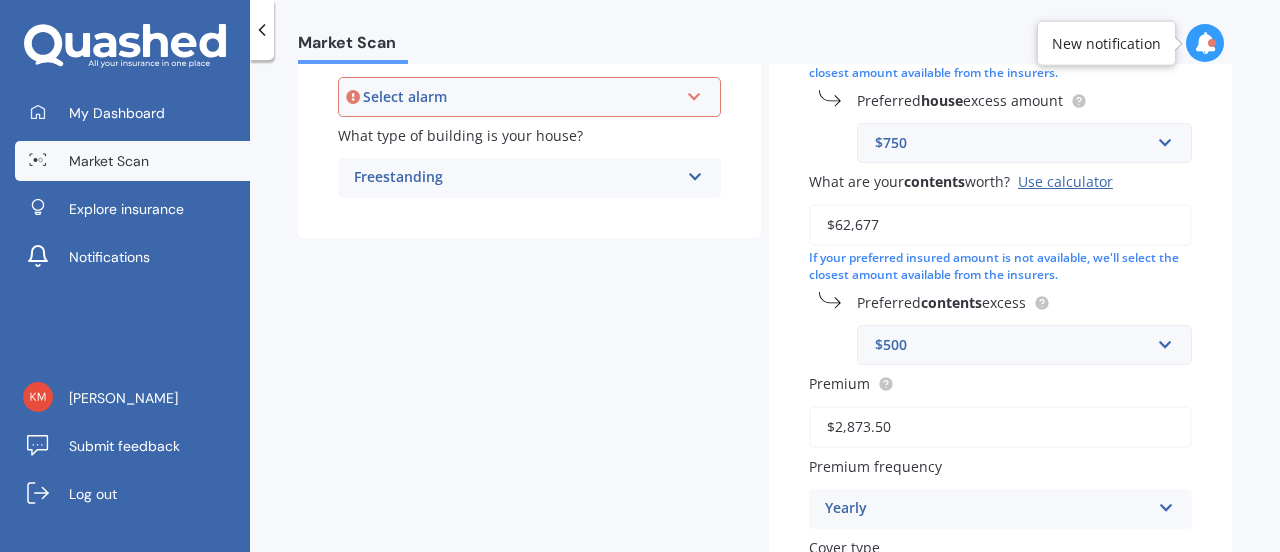 scroll, scrollTop: 417, scrollLeft: 0, axis: vertical 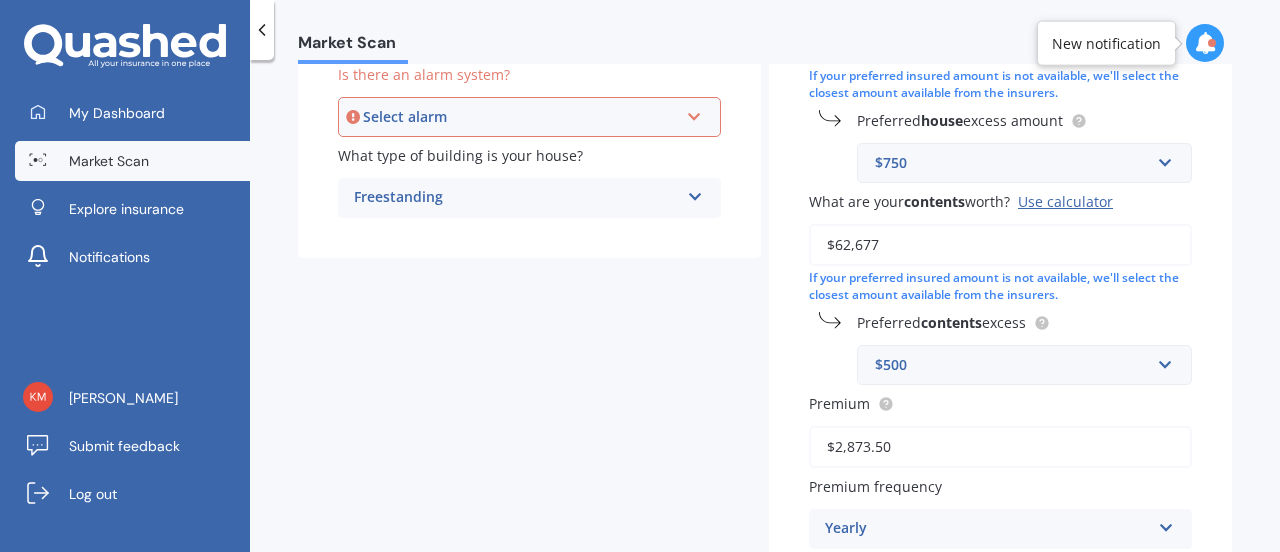 click on "Select alarm" at bounding box center [520, 117] 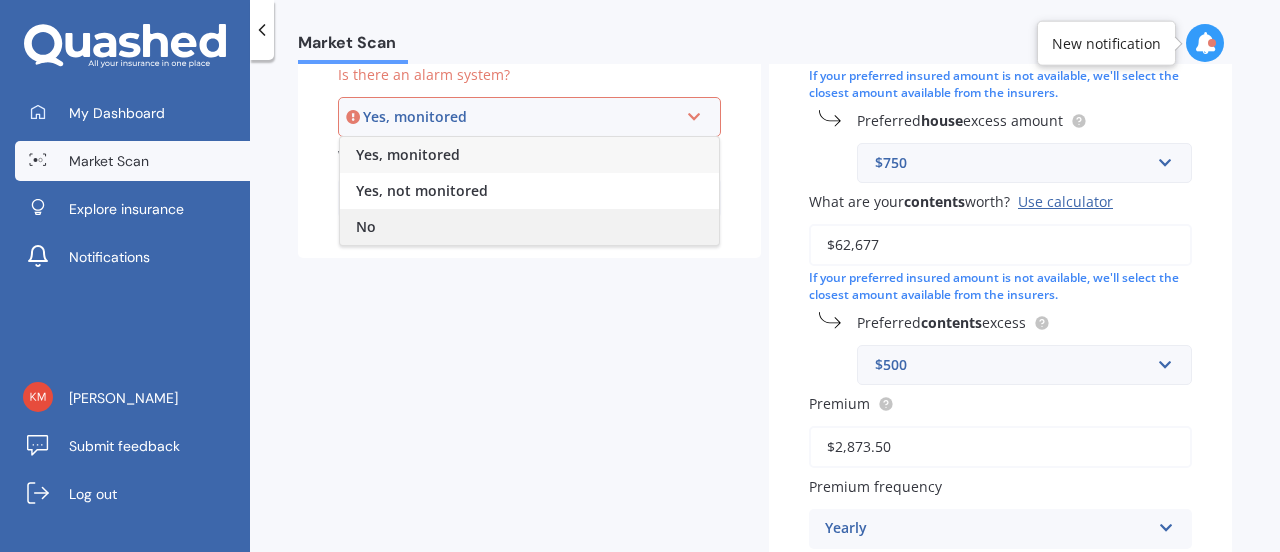 click on "No" at bounding box center (529, 227) 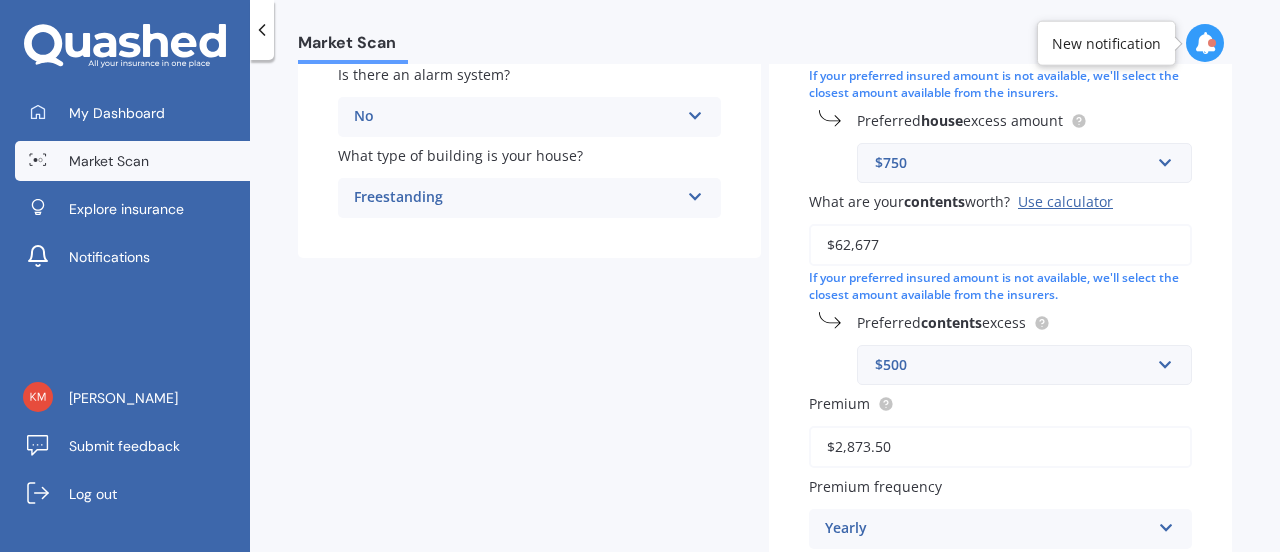 scroll, scrollTop: 653, scrollLeft: 0, axis: vertical 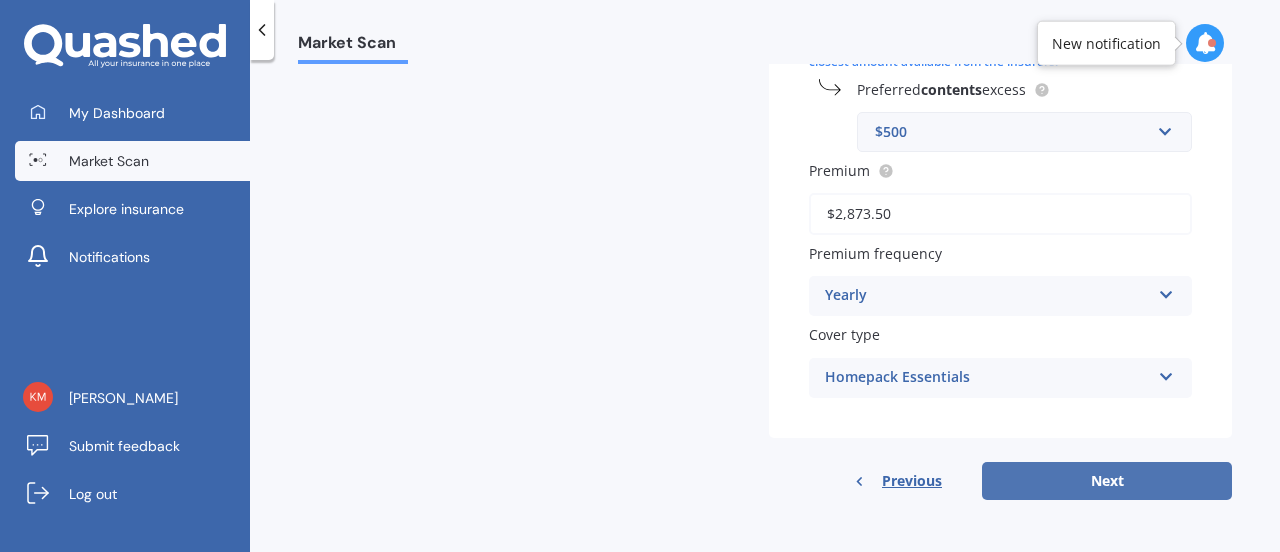 click on "Next" at bounding box center (1107, 481) 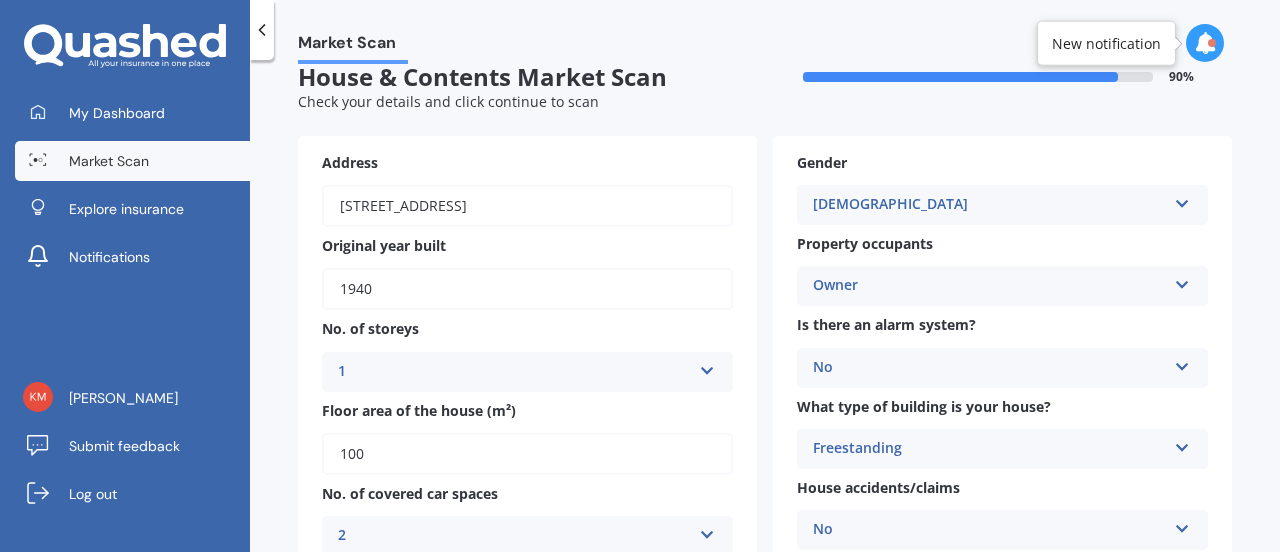 scroll, scrollTop: 0, scrollLeft: 0, axis: both 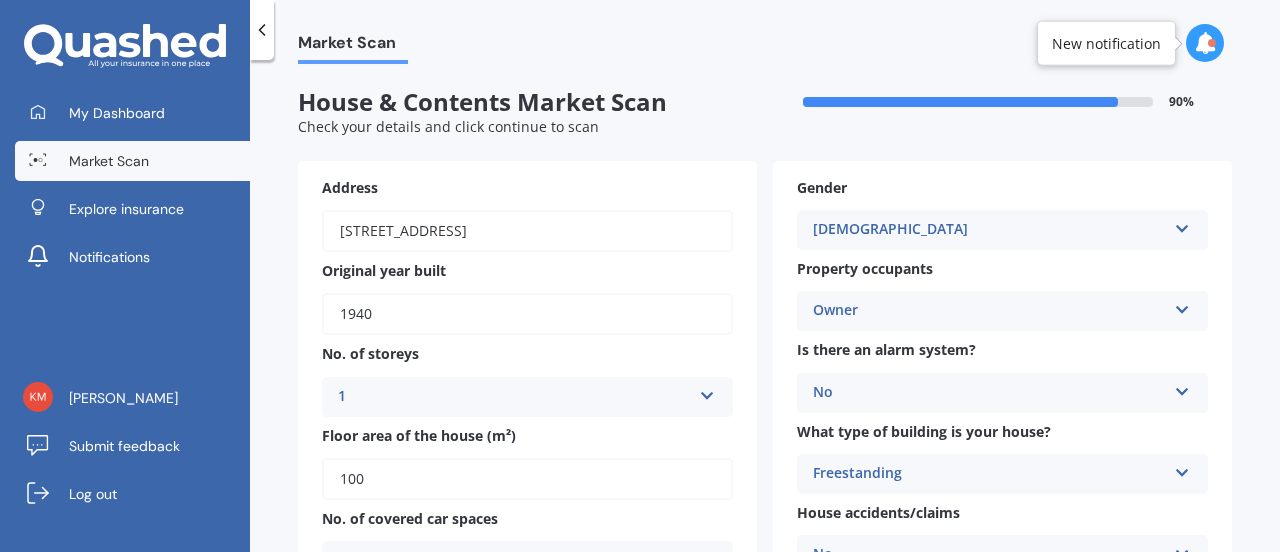 click at bounding box center [1182, 306] 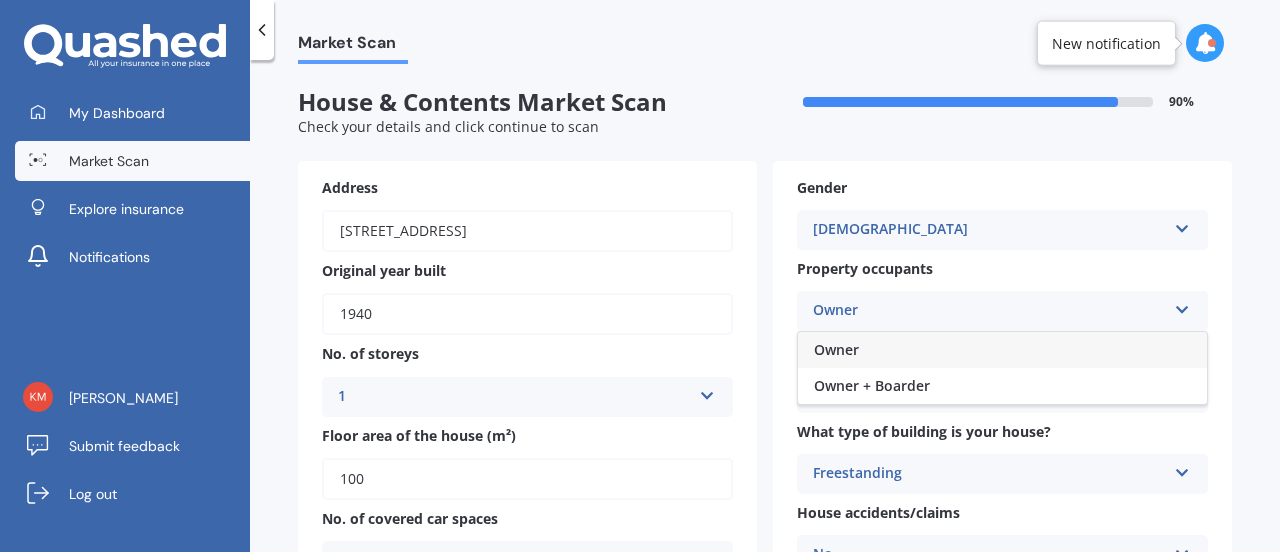 click at bounding box center [1182, 306] 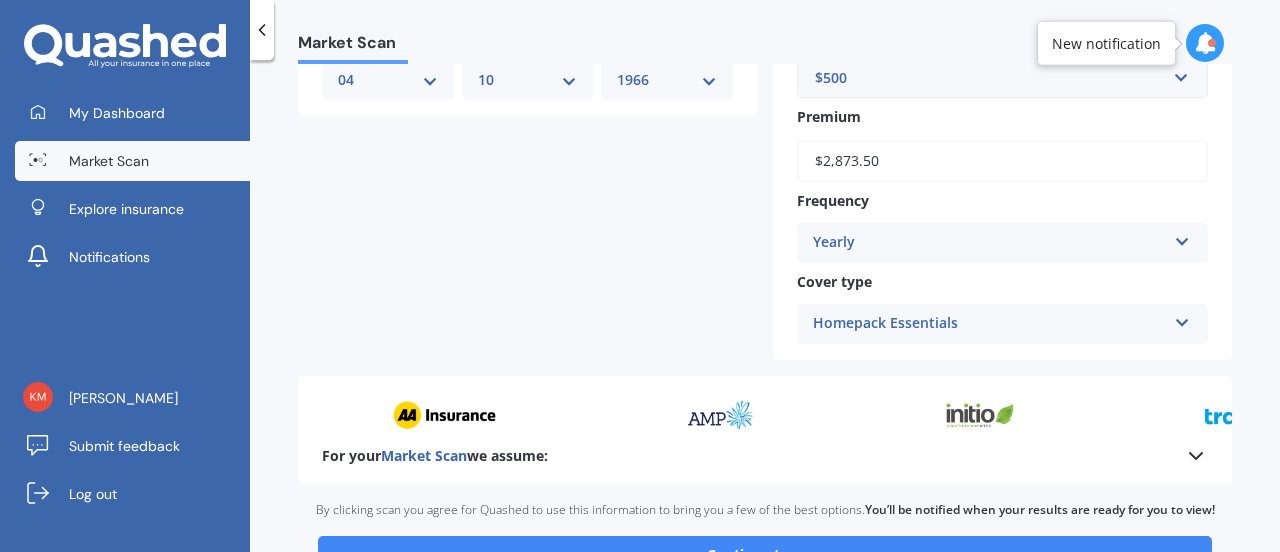 scroll, scrollTop: 1035, scrollLeft: 0, axis: vertical 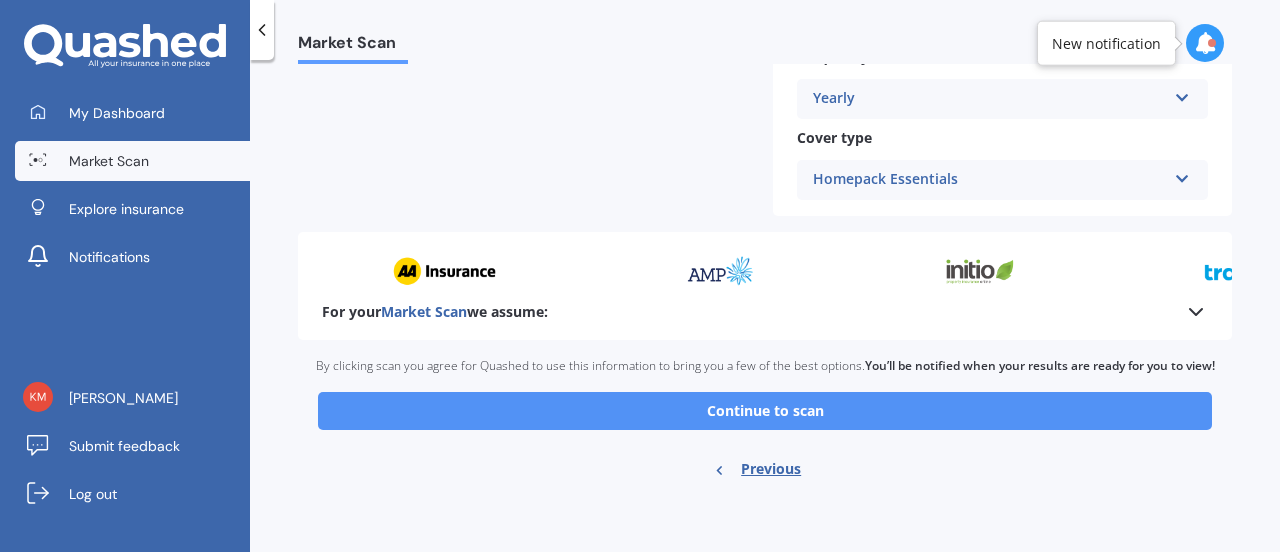 click on "Continue to scan" at bounding box center [765, 411] 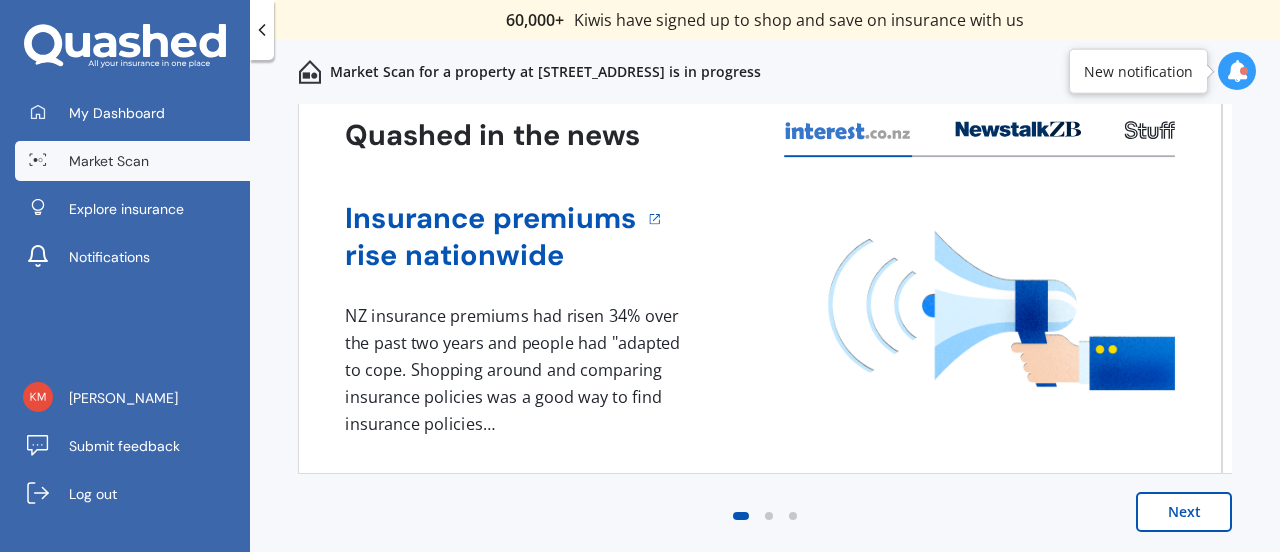 scroll, scrollTop: 0, scrollLeft: 0, axis: both 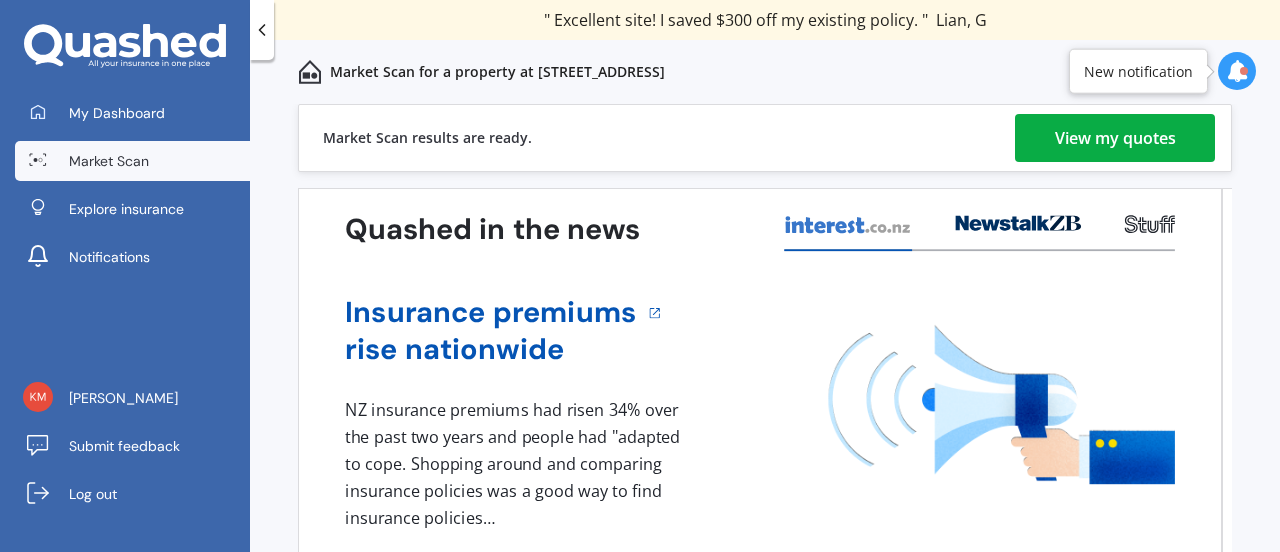 click on "View my quotes" at bounding box center [1115, 138] 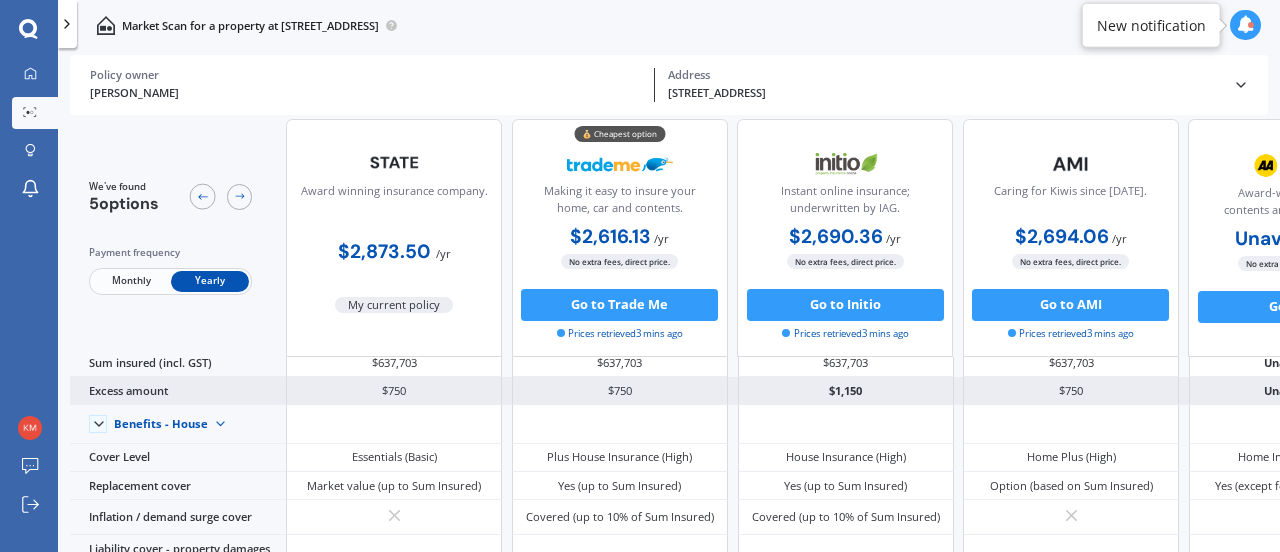 scroll, scrollTop: 24, scrollLeft: 0, axis: vertical 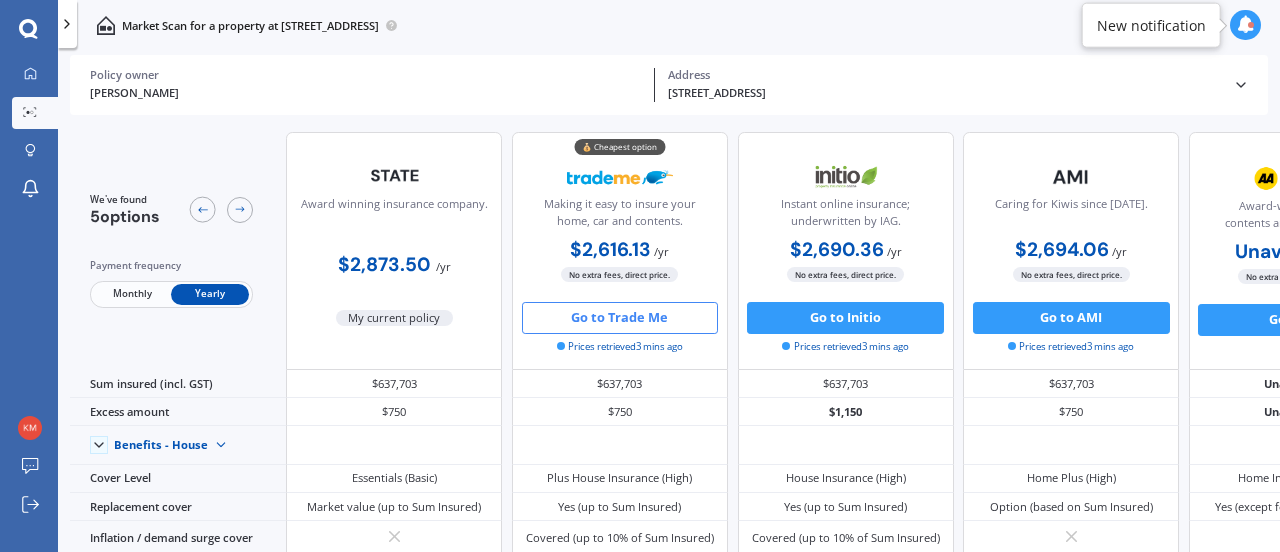 click on "Go to Trade Me" at bounding box center [620, 318] 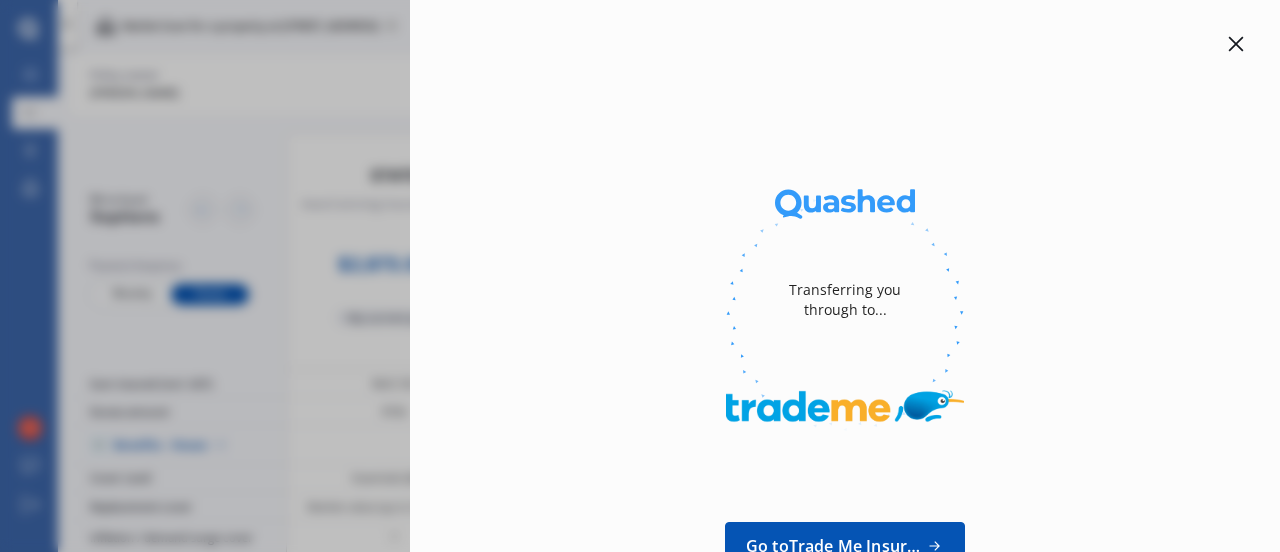 click 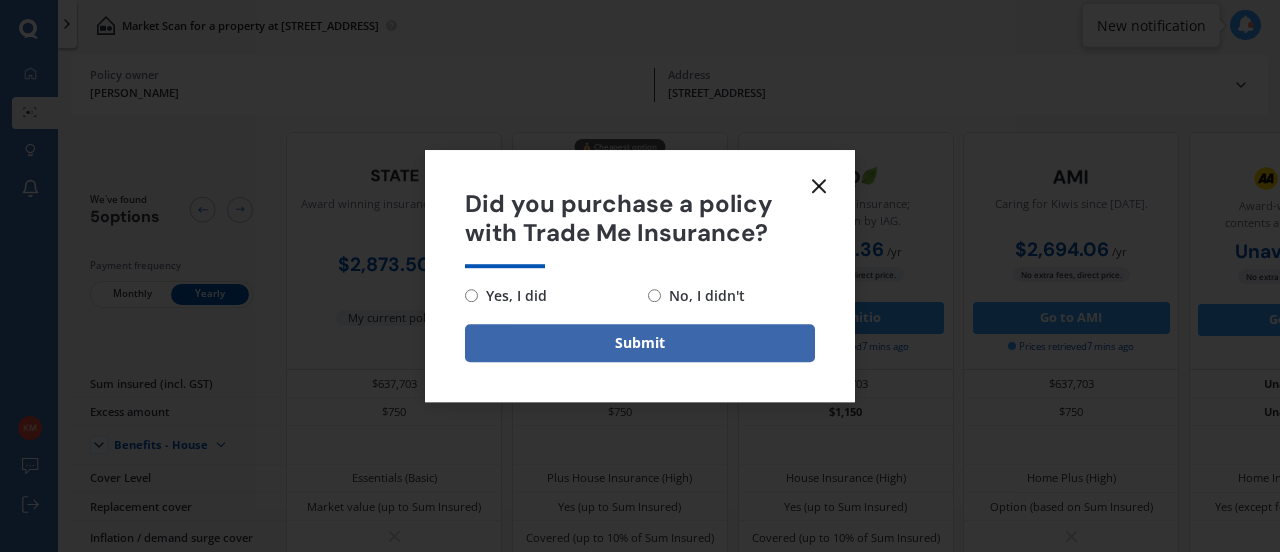 click 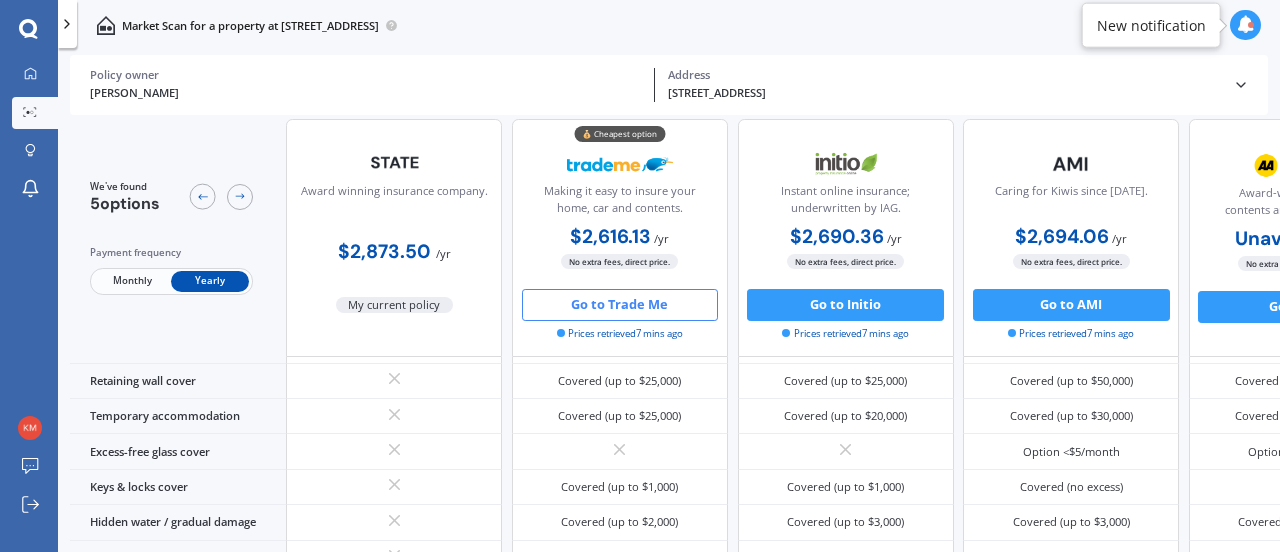 scroll, scrollTop: 314, scrollLeft: 0, axis: vertical 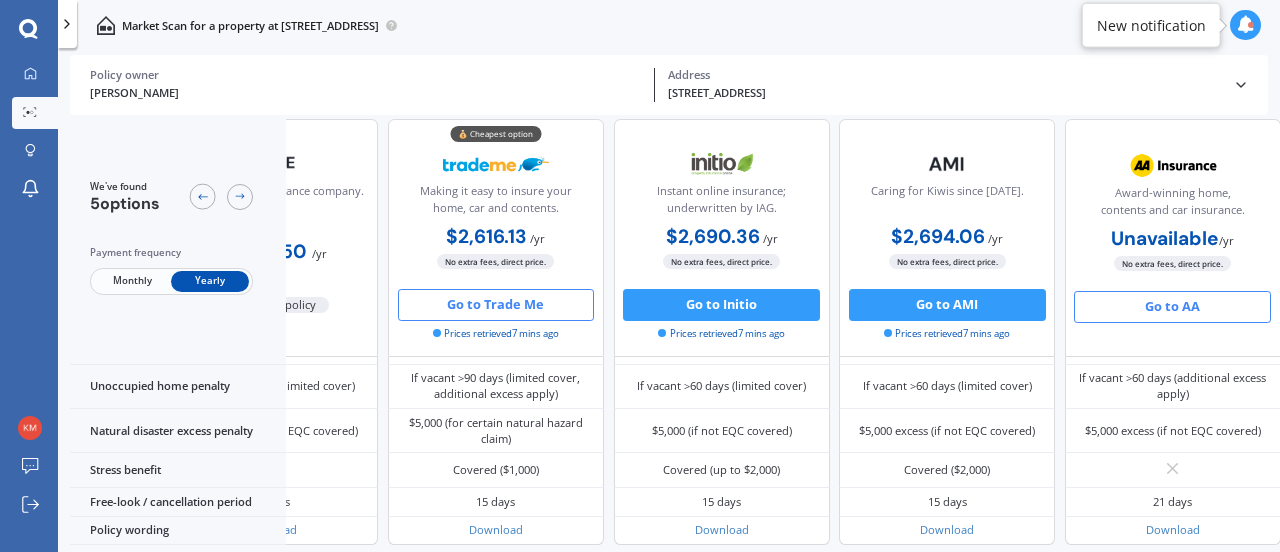 click on "Go to AA" at bounding box center [1172, 307] 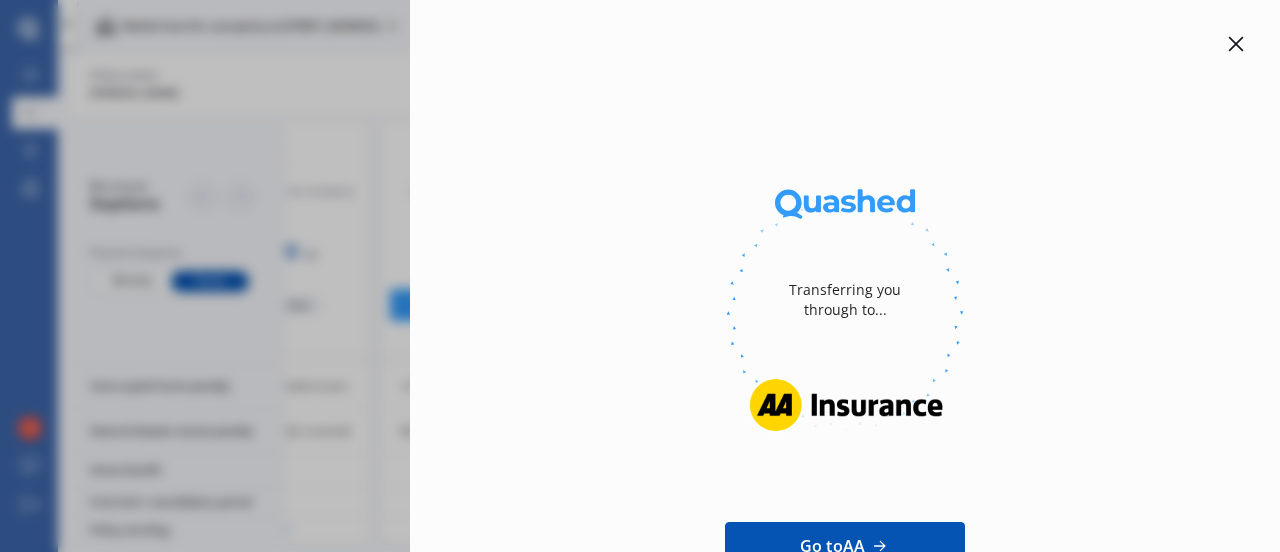 click 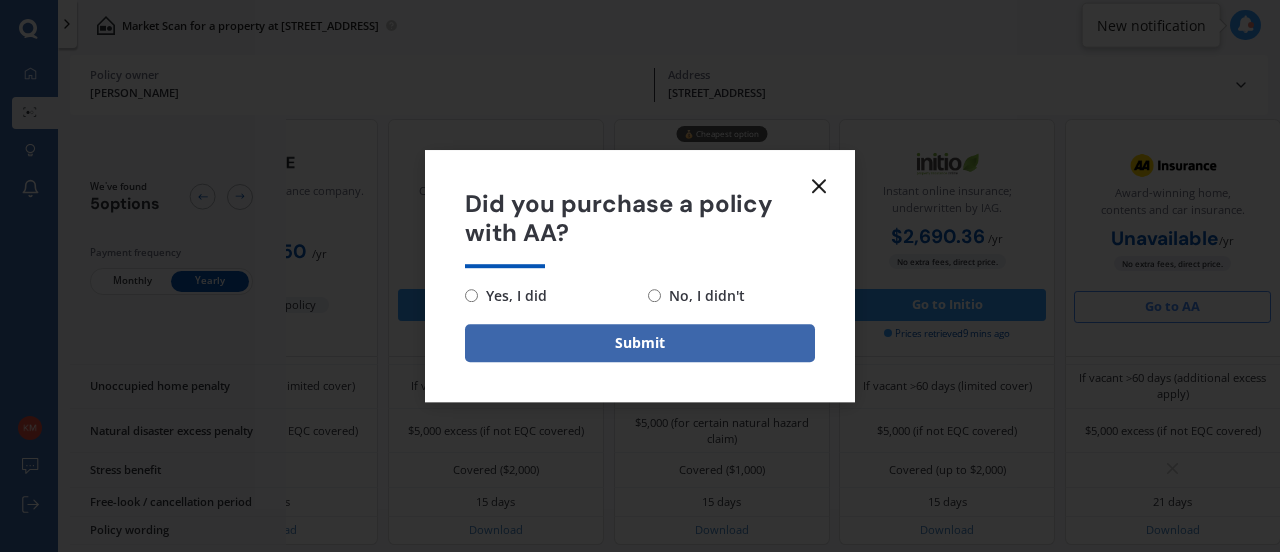 click 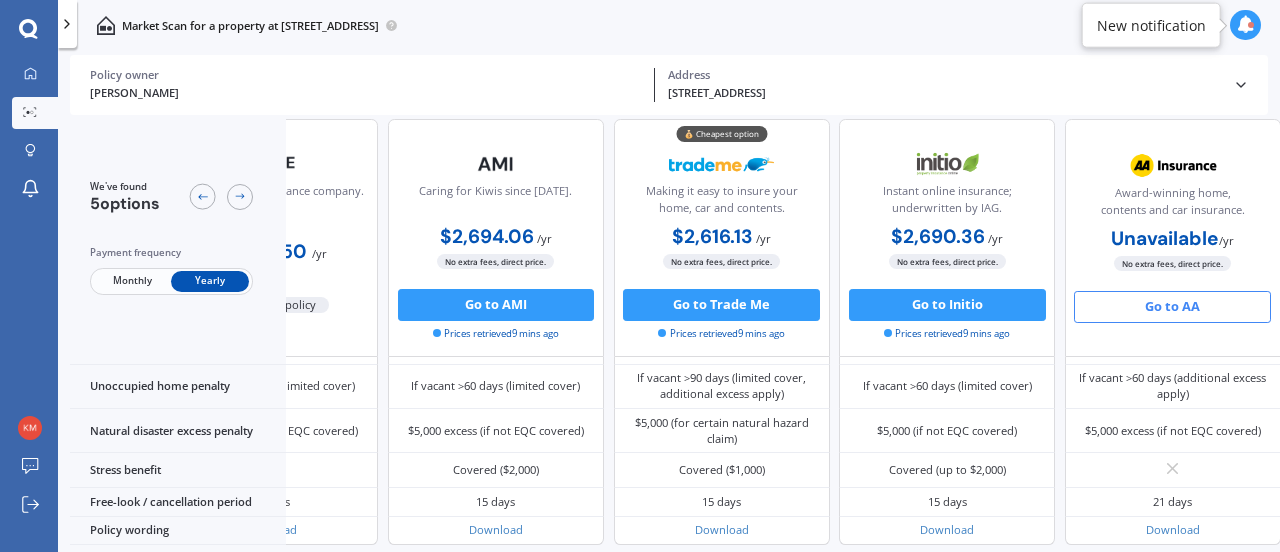 scroll, scrollTop: 1037, scrollLeft: 0, axis: vertical 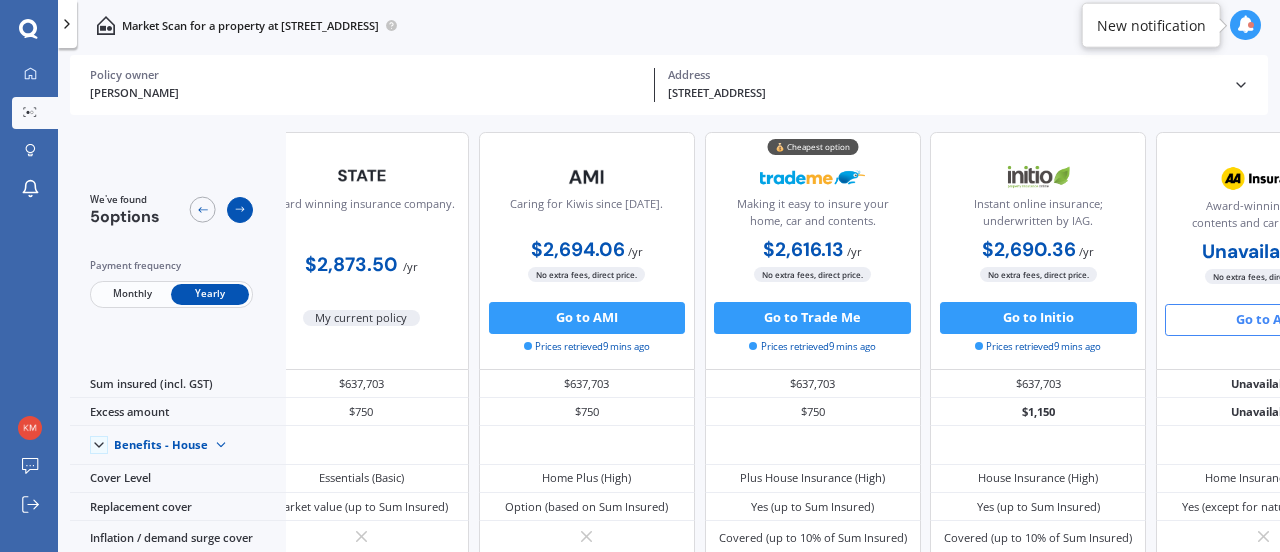 click 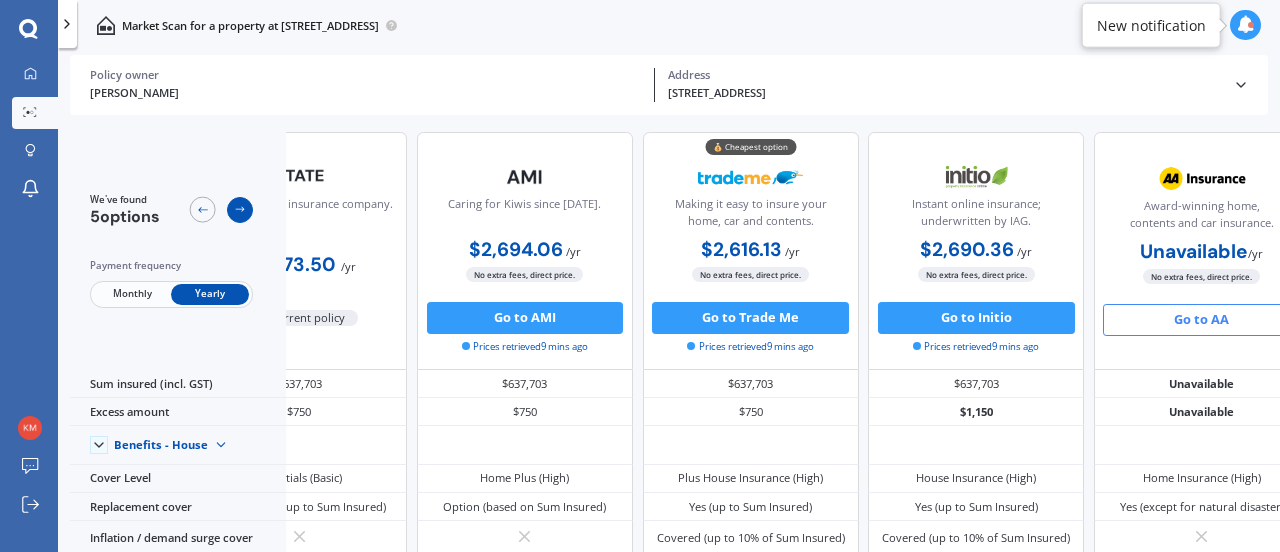 scroll, scrollTop: 0, scrollLeft: 165, axis: horizontal 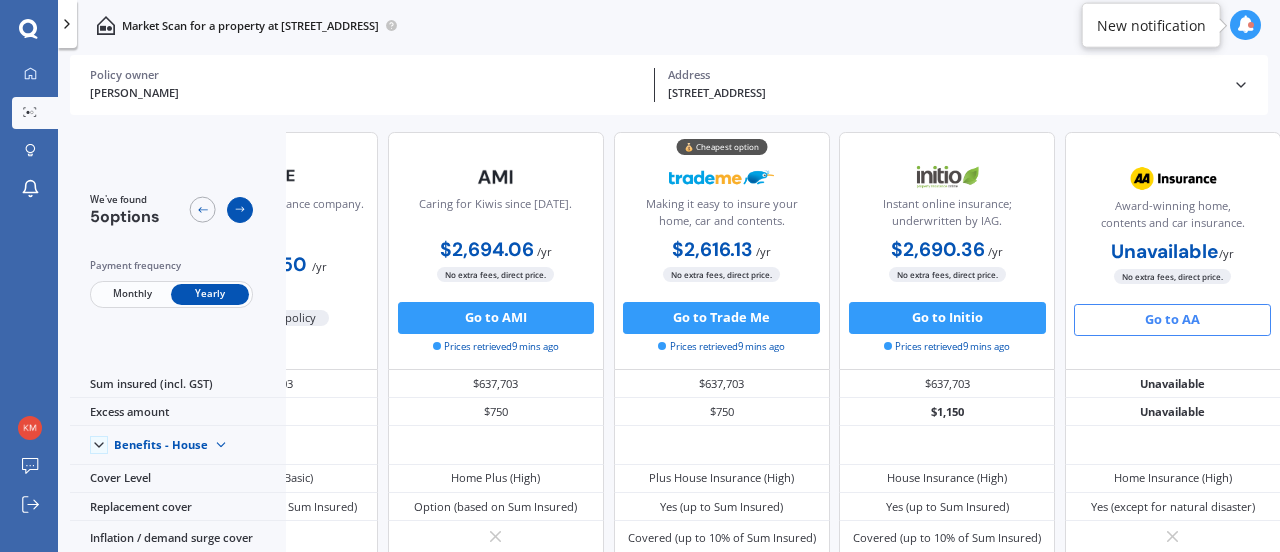 click 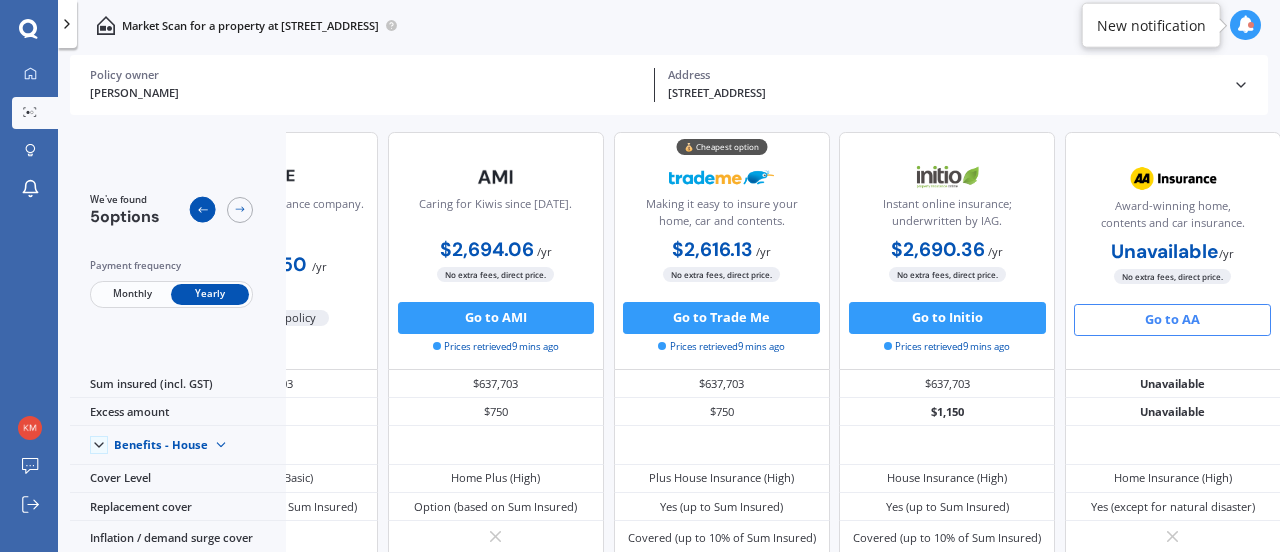 click 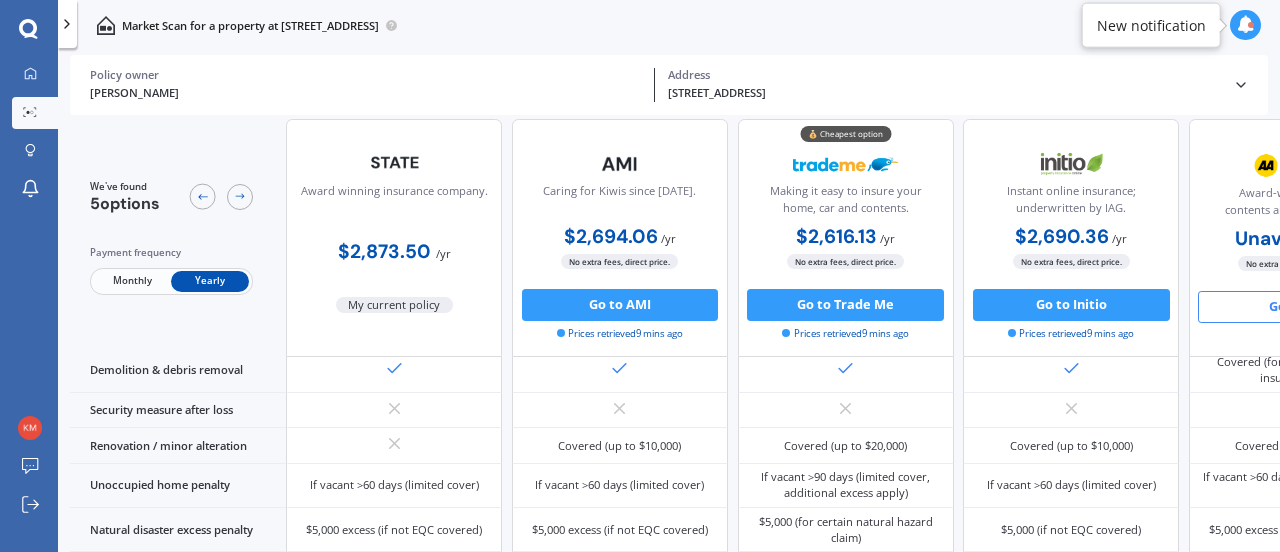 scroll, scrollTop: 921, scrollLeft: 0, axis: vertical 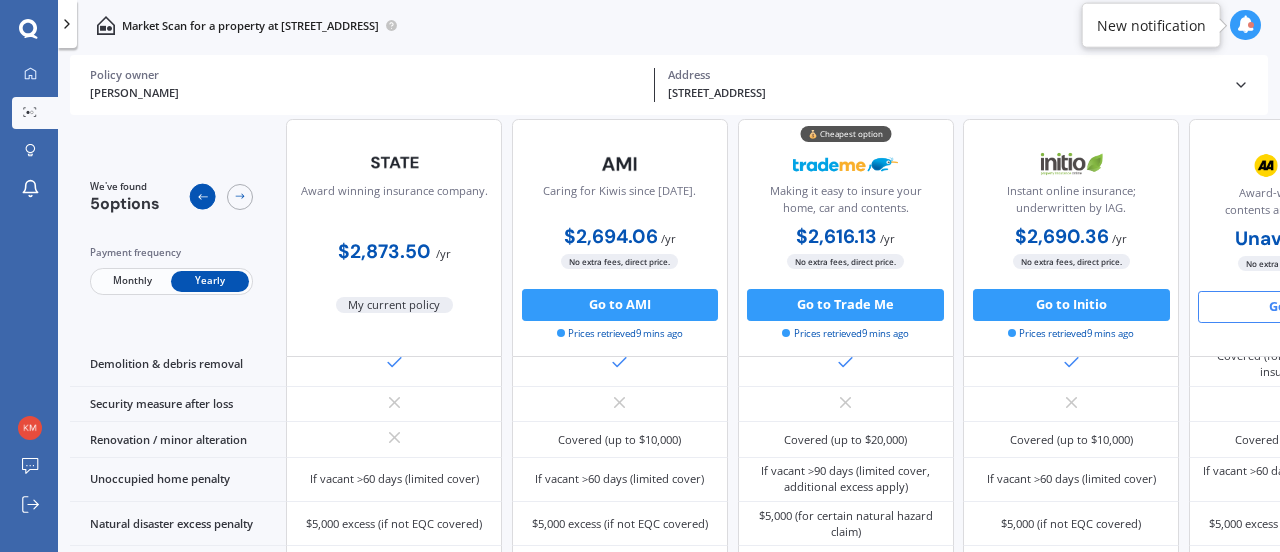 click at bounding box center (203, 197) 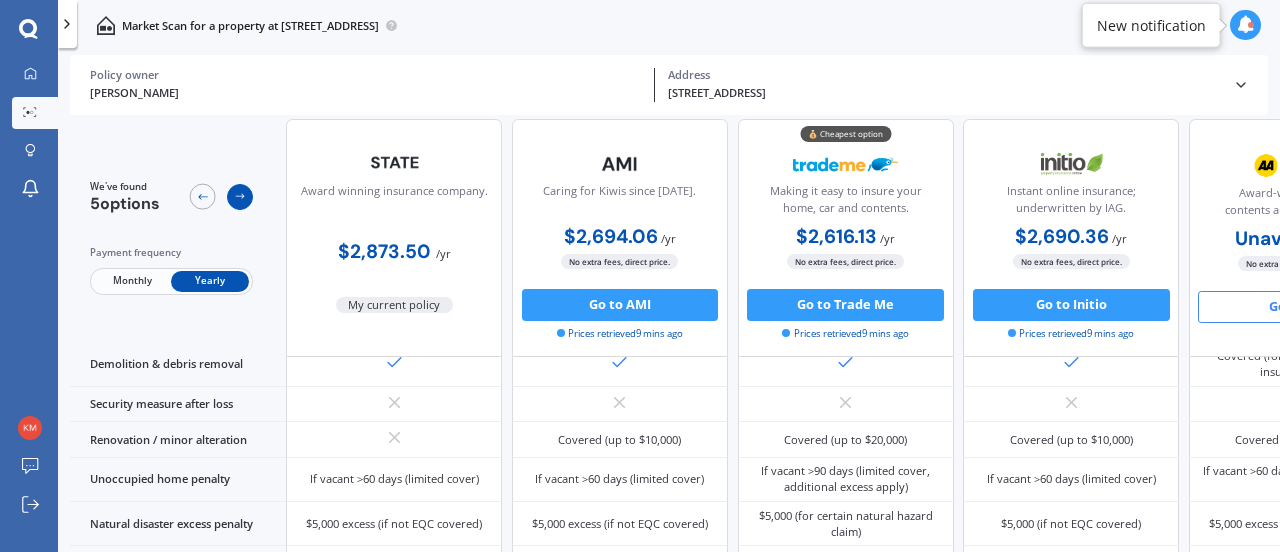 click at bounding box center [240, 197] 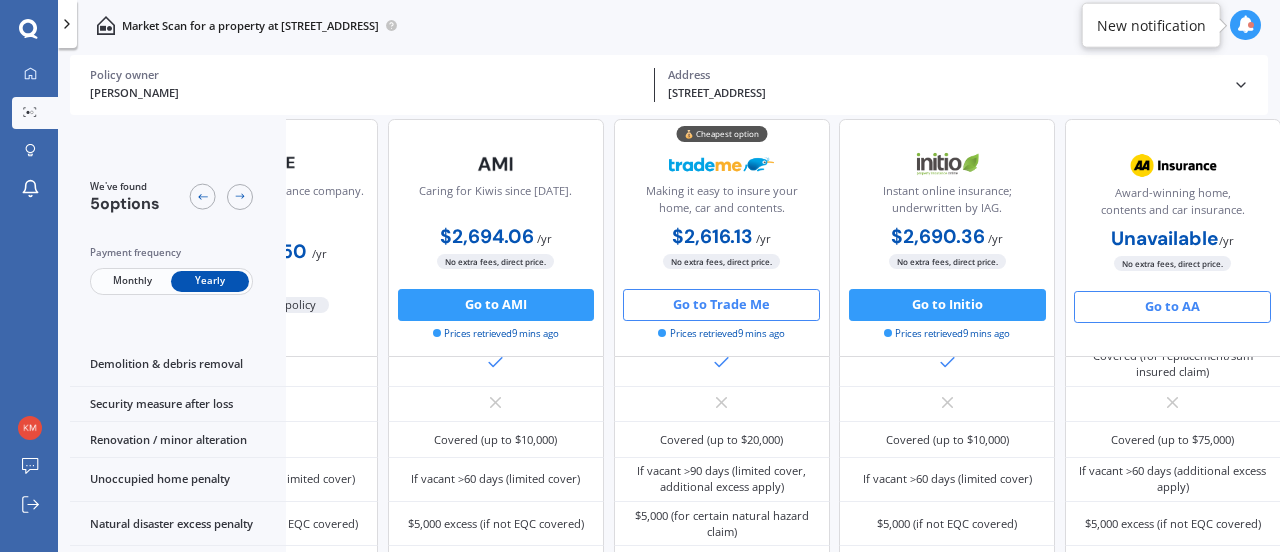 click on "Go to Trade Me" at bounding box center (721, 305) 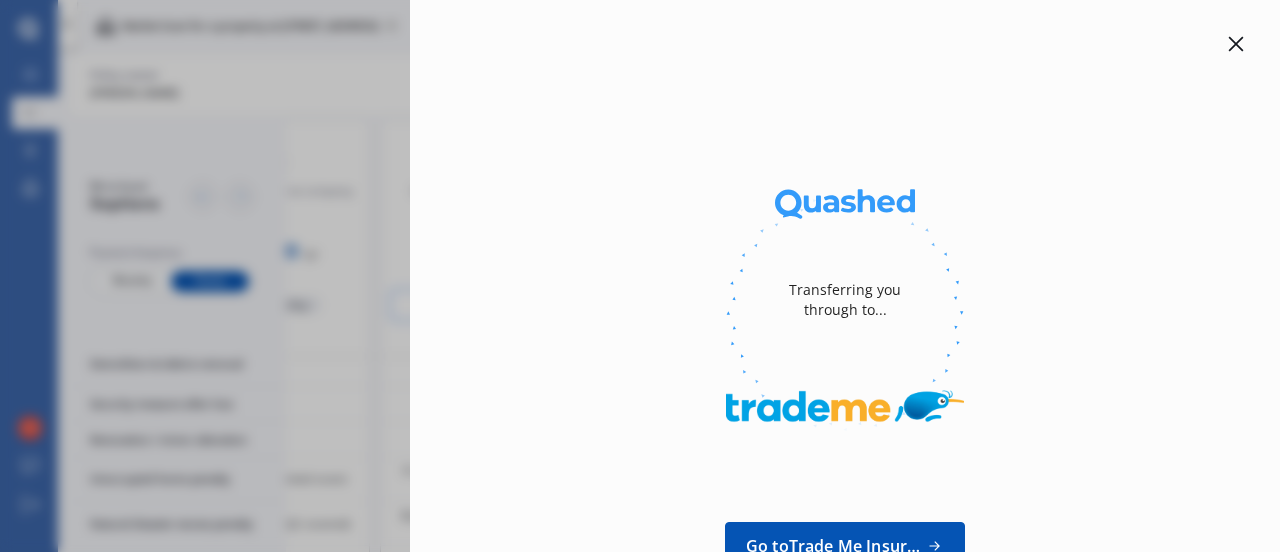 click 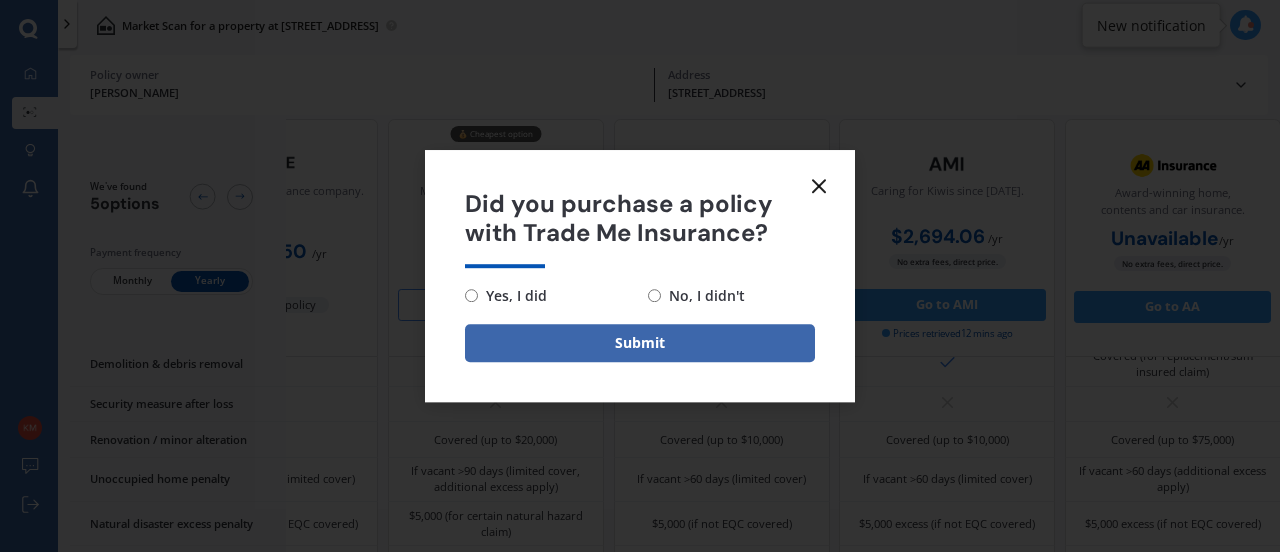 click 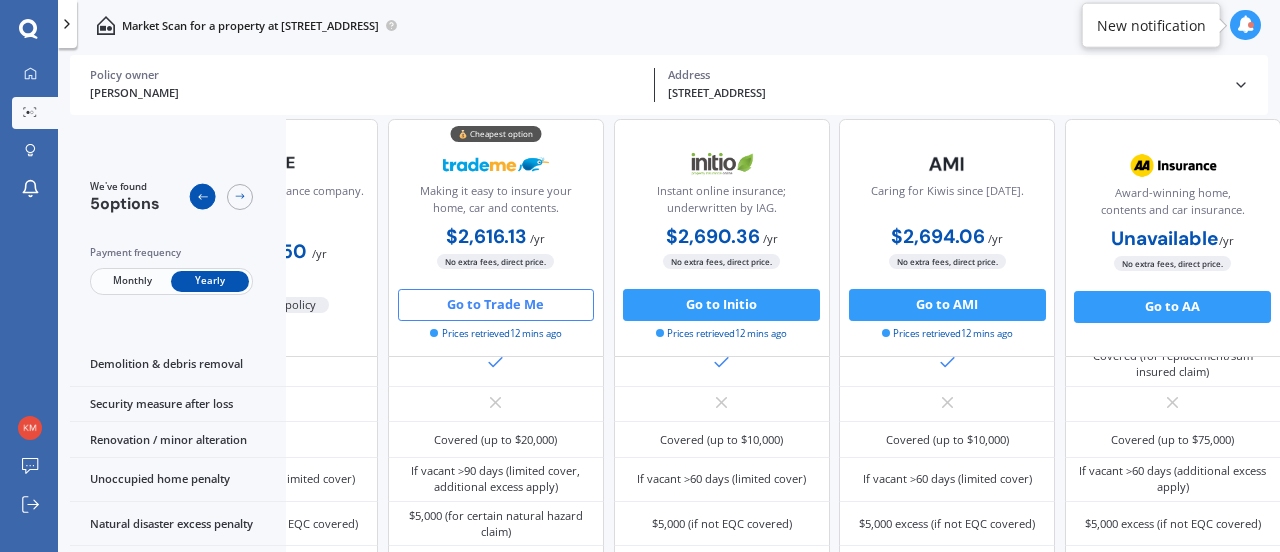 click 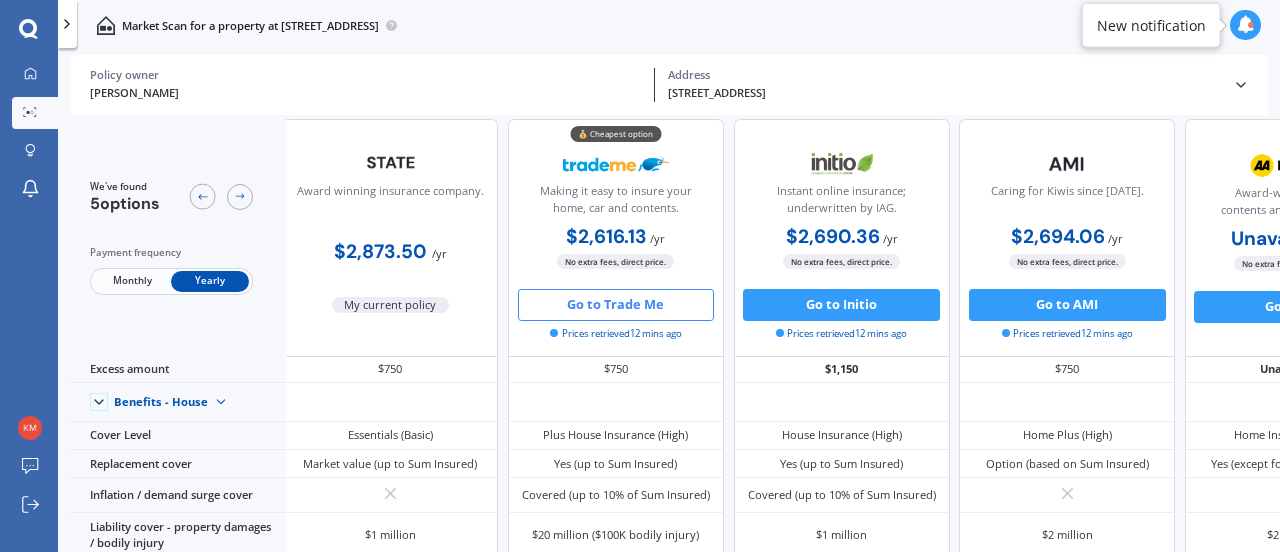 scroll, scrollTop: 0, scrollLeft: 5, axis: horizontal 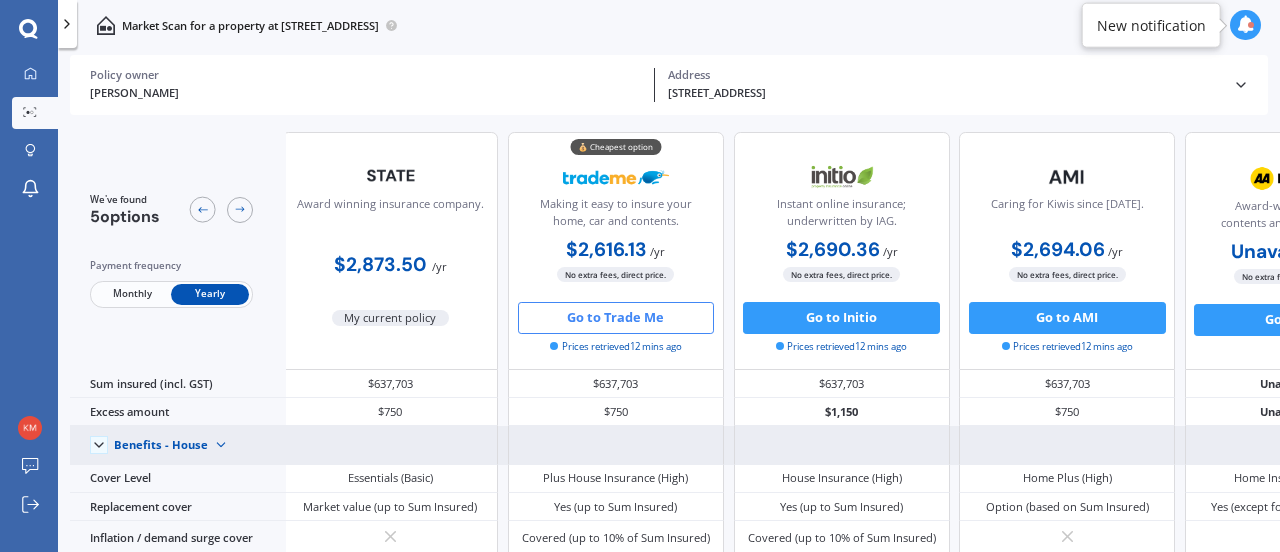 click at bounding box center [221, 445] 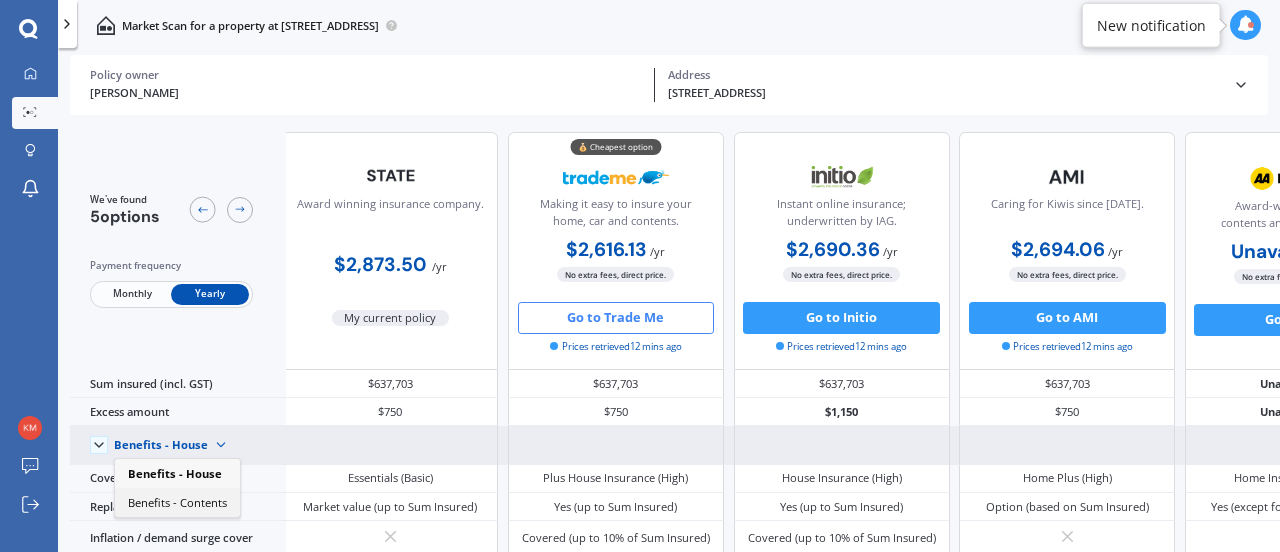 click on "Benefits - Contents" at bounding box center [177, 501] 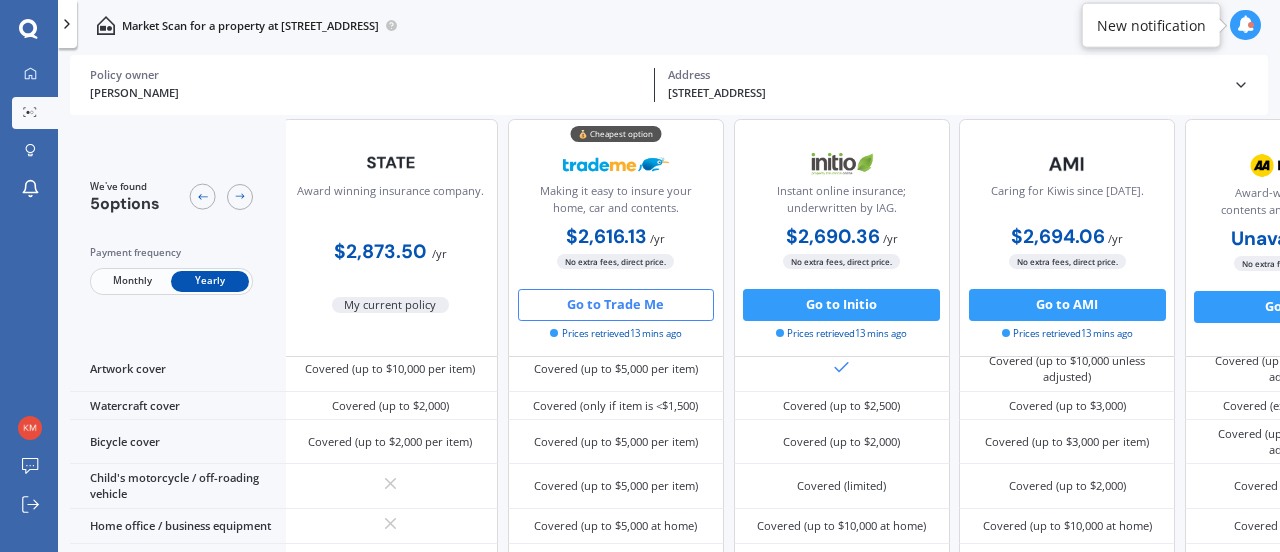 scroll, scrollTop: 0, scrollLeft: 5, axis: horizontal 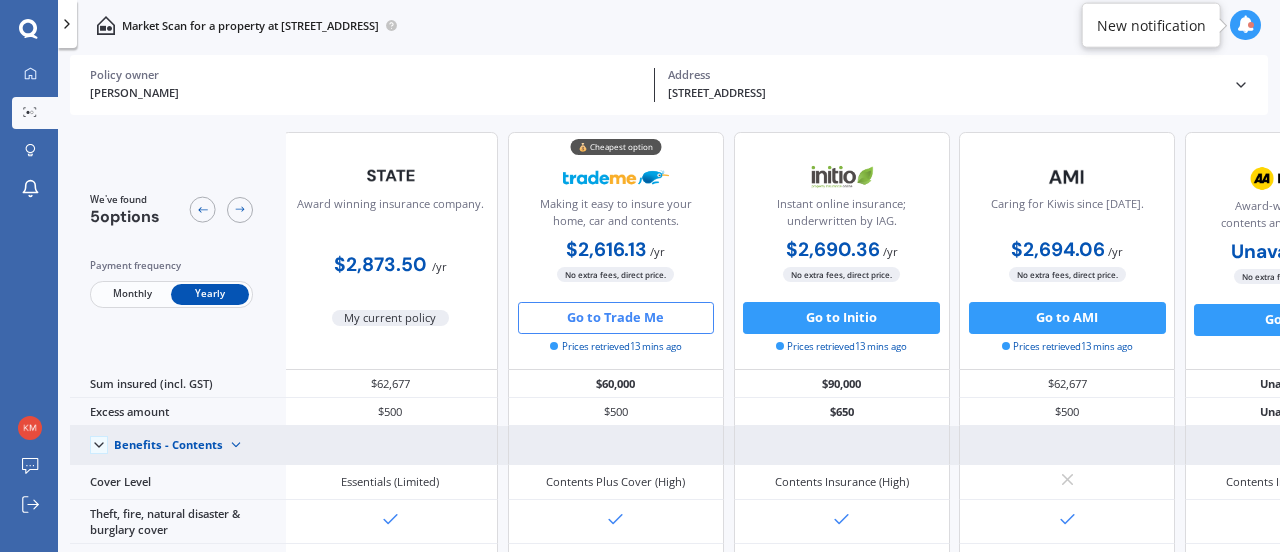click at bounding box center (236, 445) 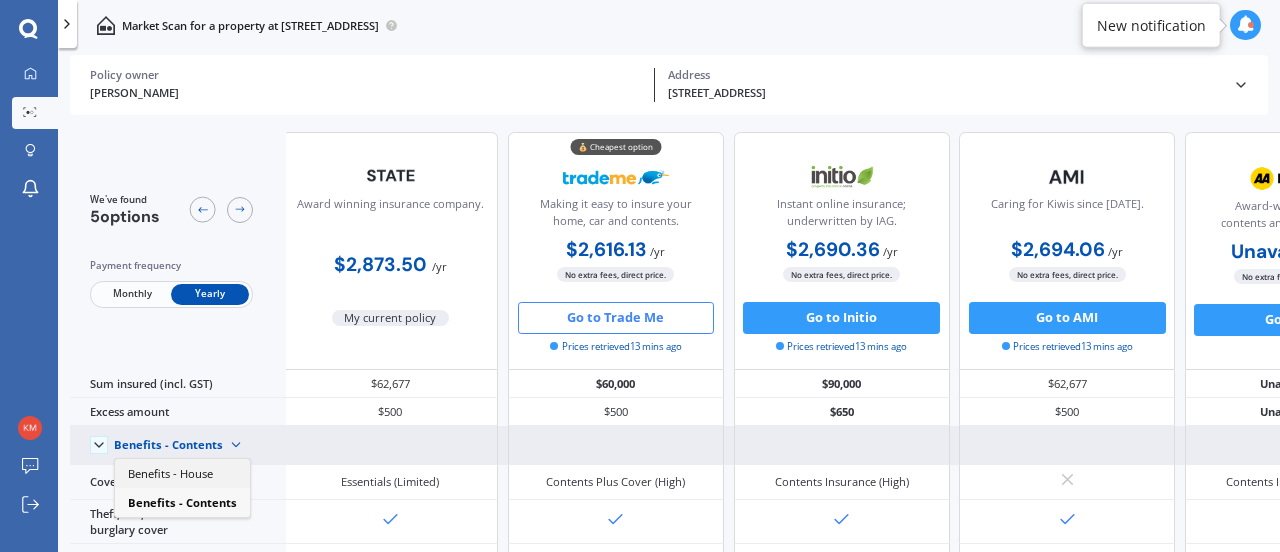 click on "Benefits - House" at bounding box center (170, 473) 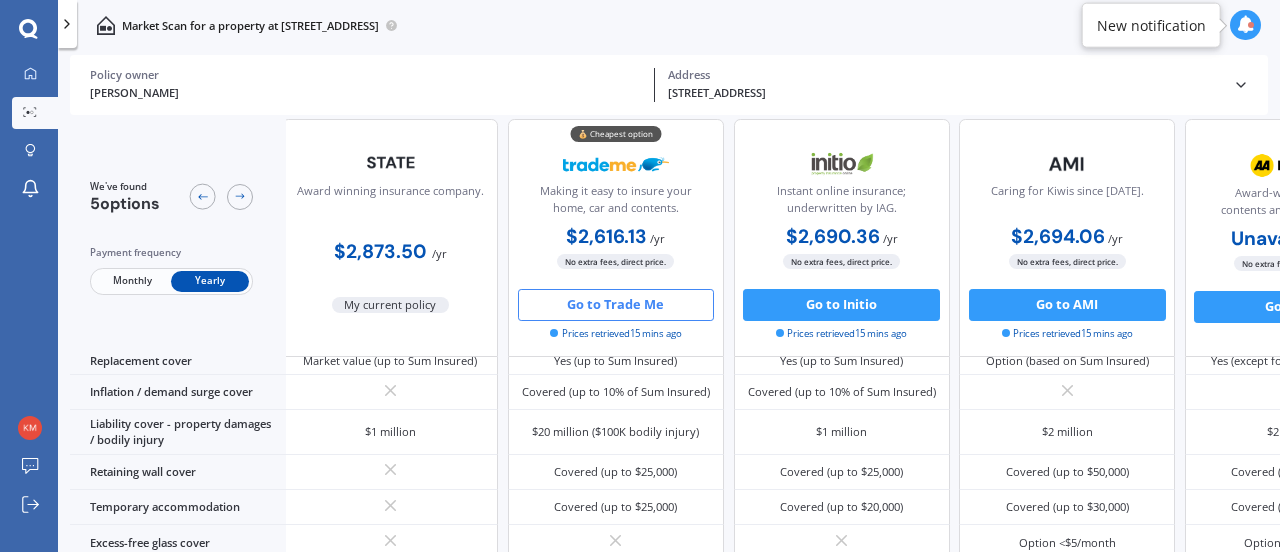 scroll, scrollTop: 168, scrollLeft: 5, axis: both 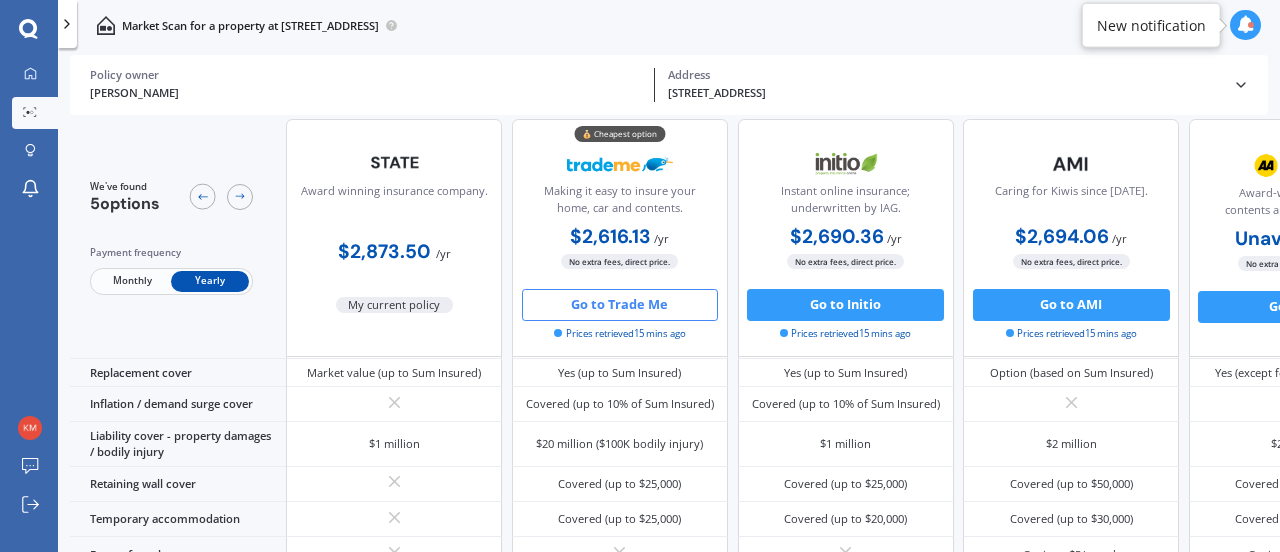click on "Go to Trade Me" at bounding box center (620, 305) 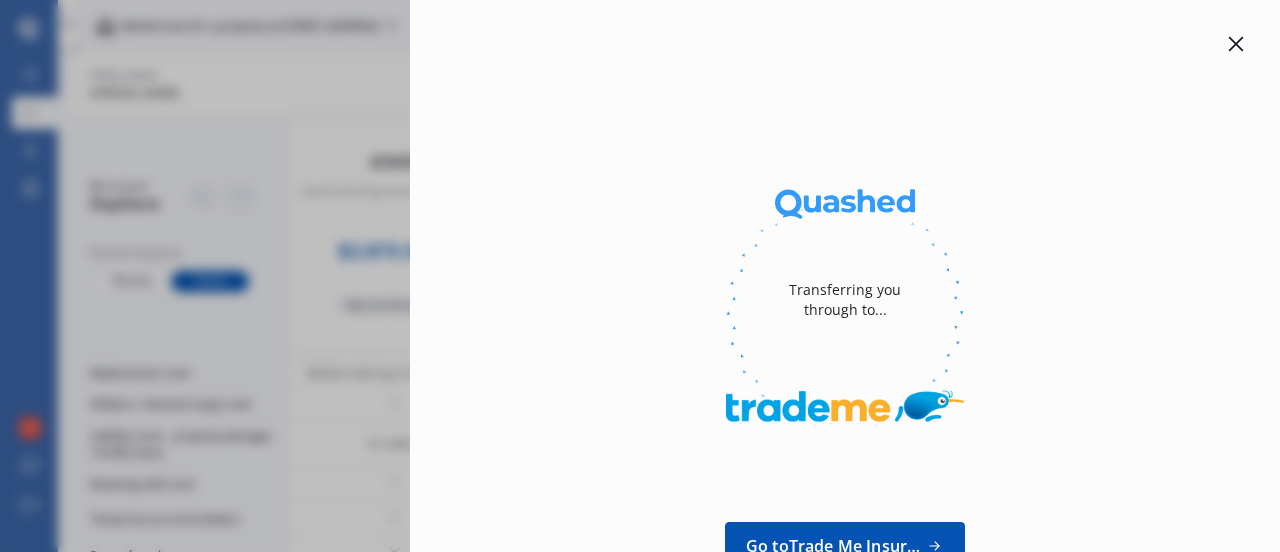 click 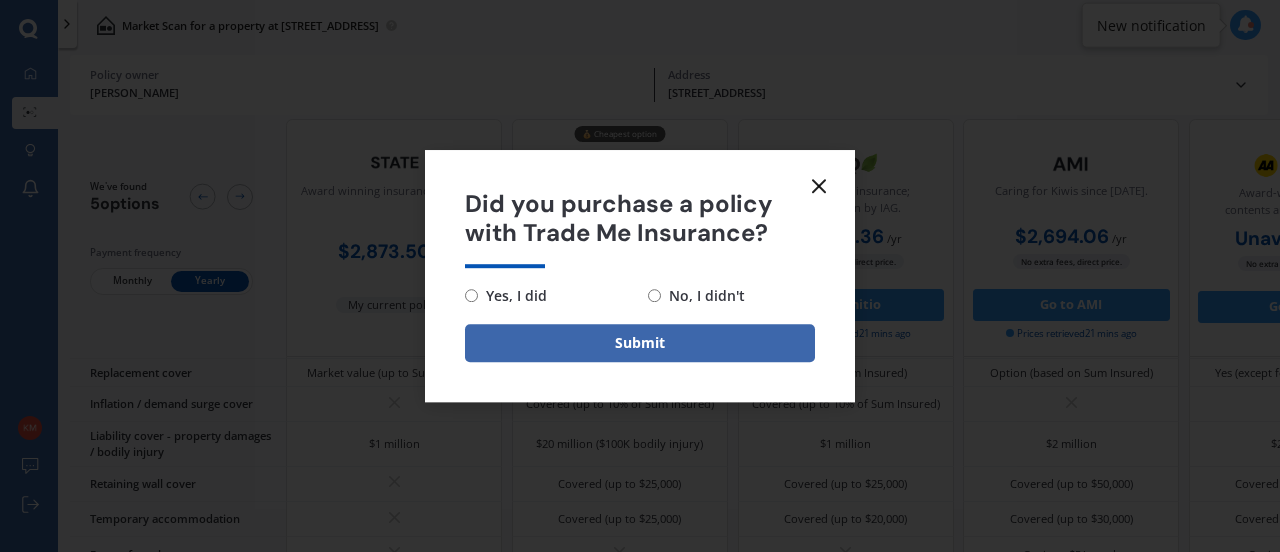 click 